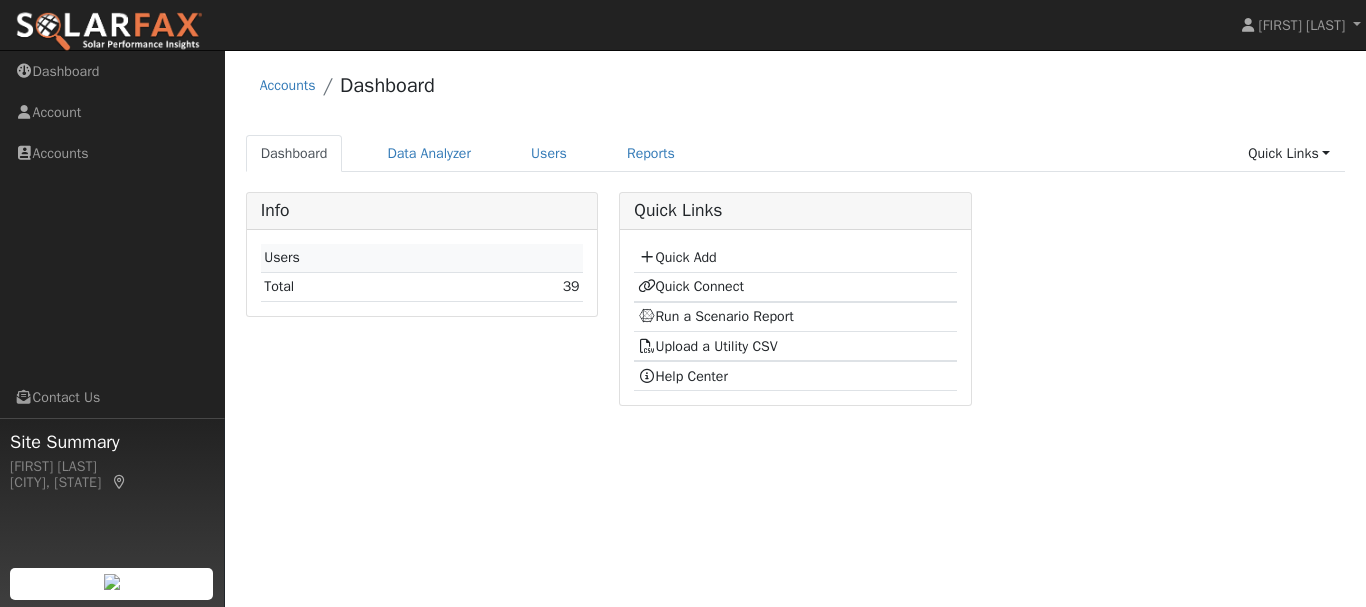 scroll, scrollTop: 0, scrollLeft: 0, axis: both 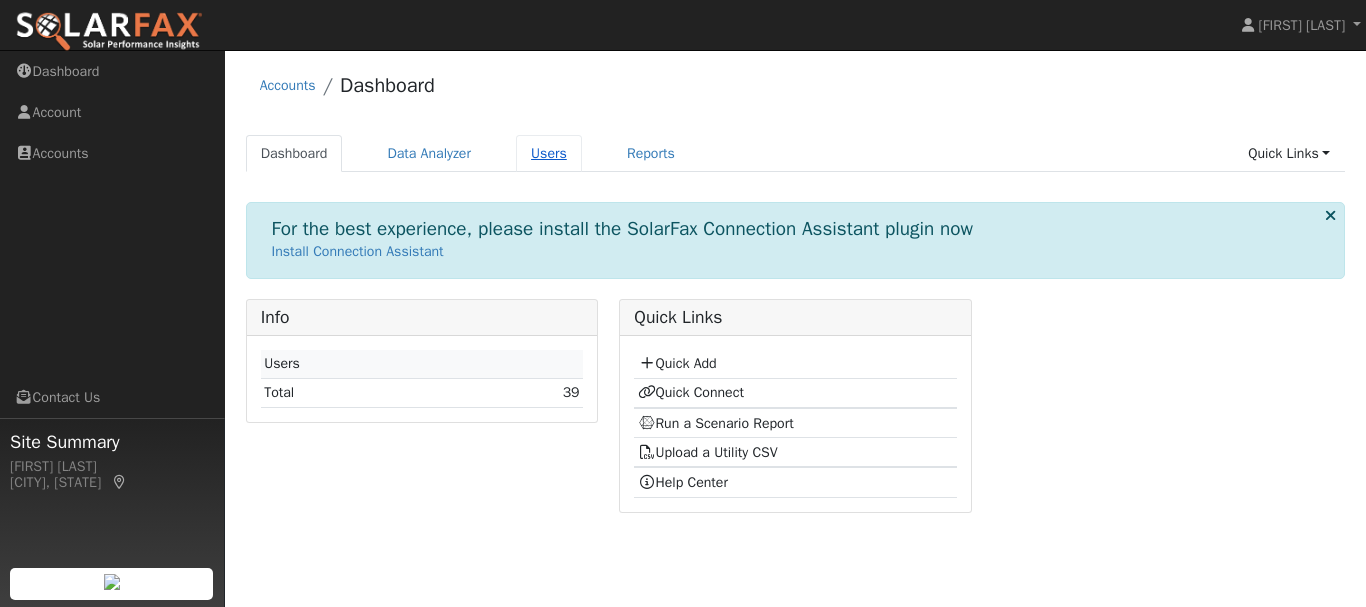 click on "Users" at bounding box center (549, 153) 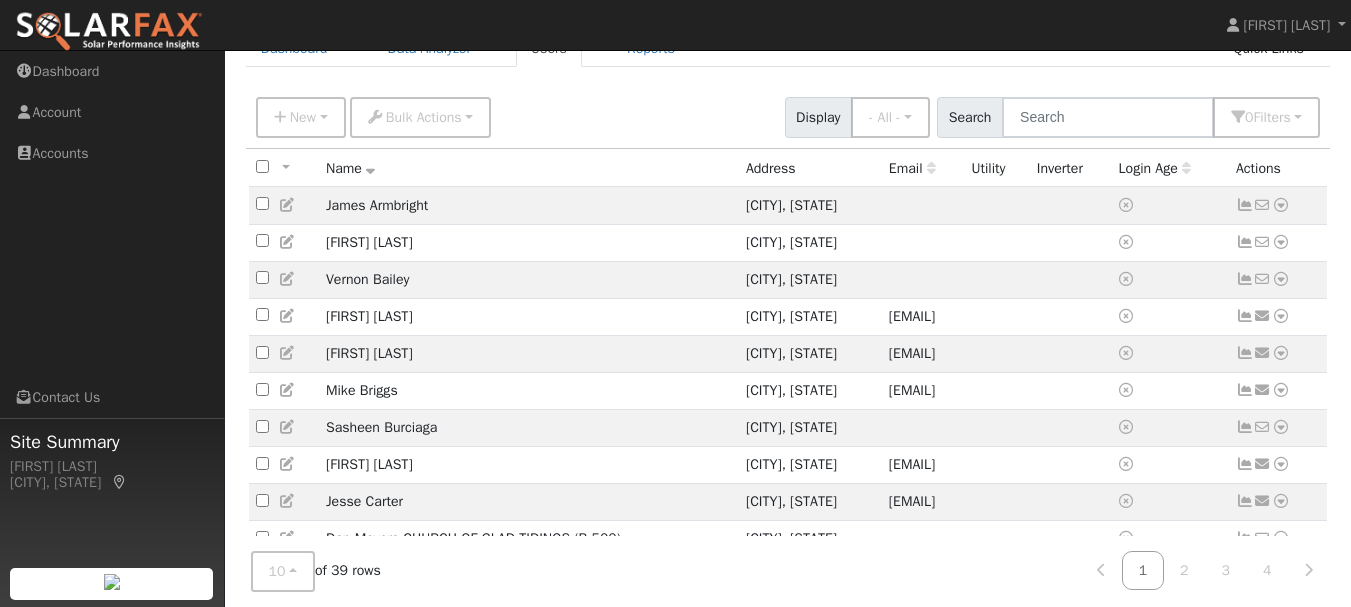 scroll, scrollTop: 166, scrollLeft: 0, axis: vertical 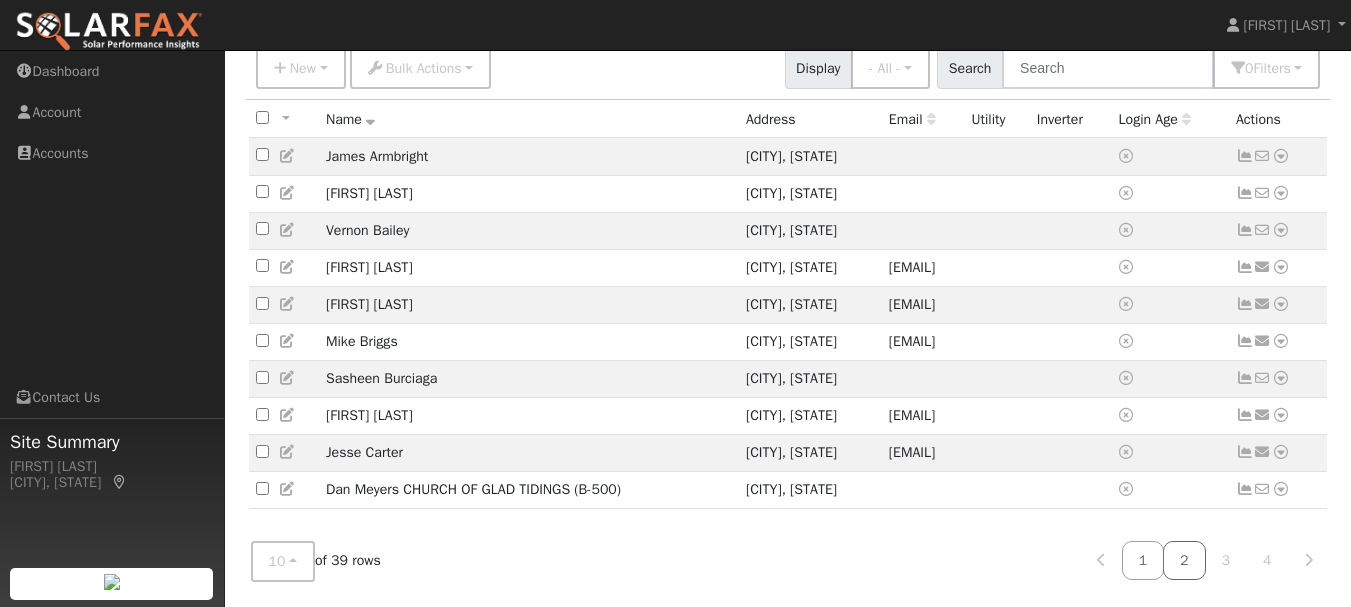 click on "2" at bounding box center [1184, 560] 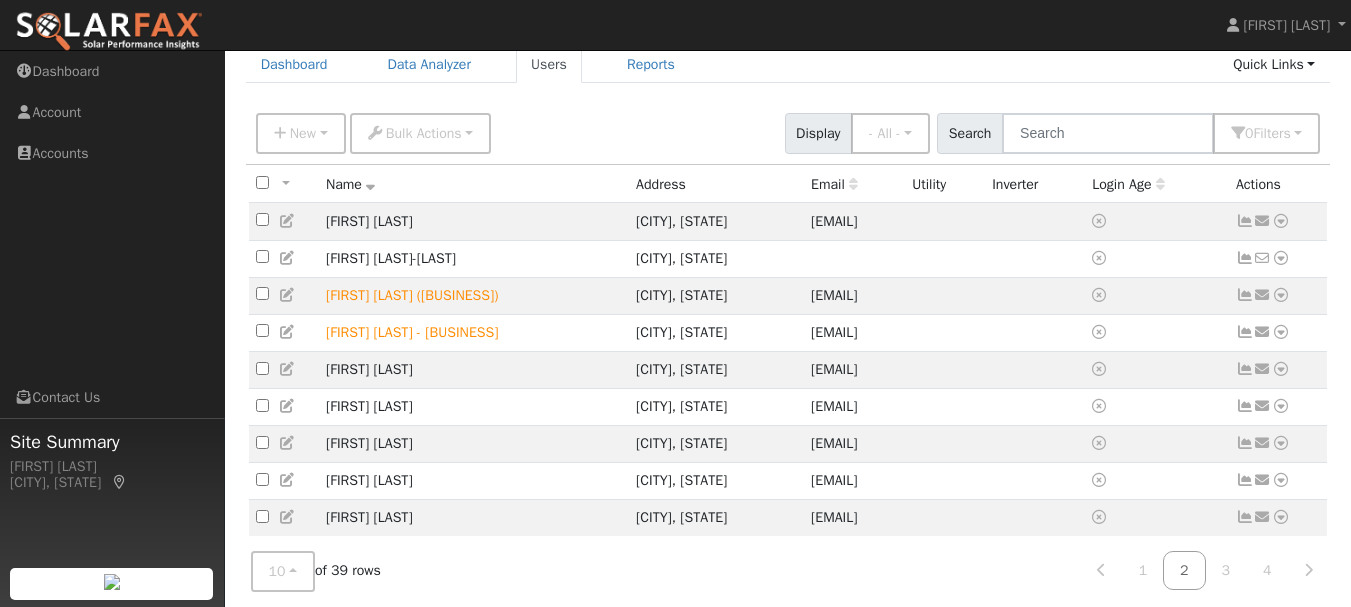 scroll, scrollTop: 166, scrollLeft: 0, axis: vertical 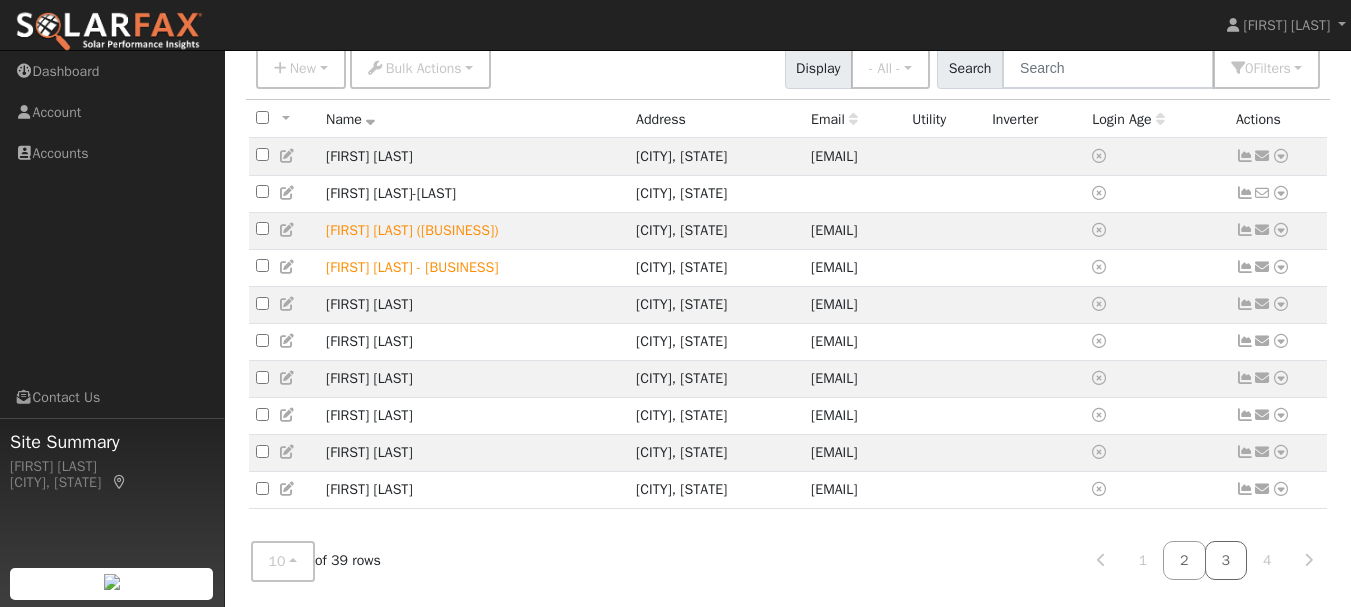 click on "3" at bounding box center [1226, 560] 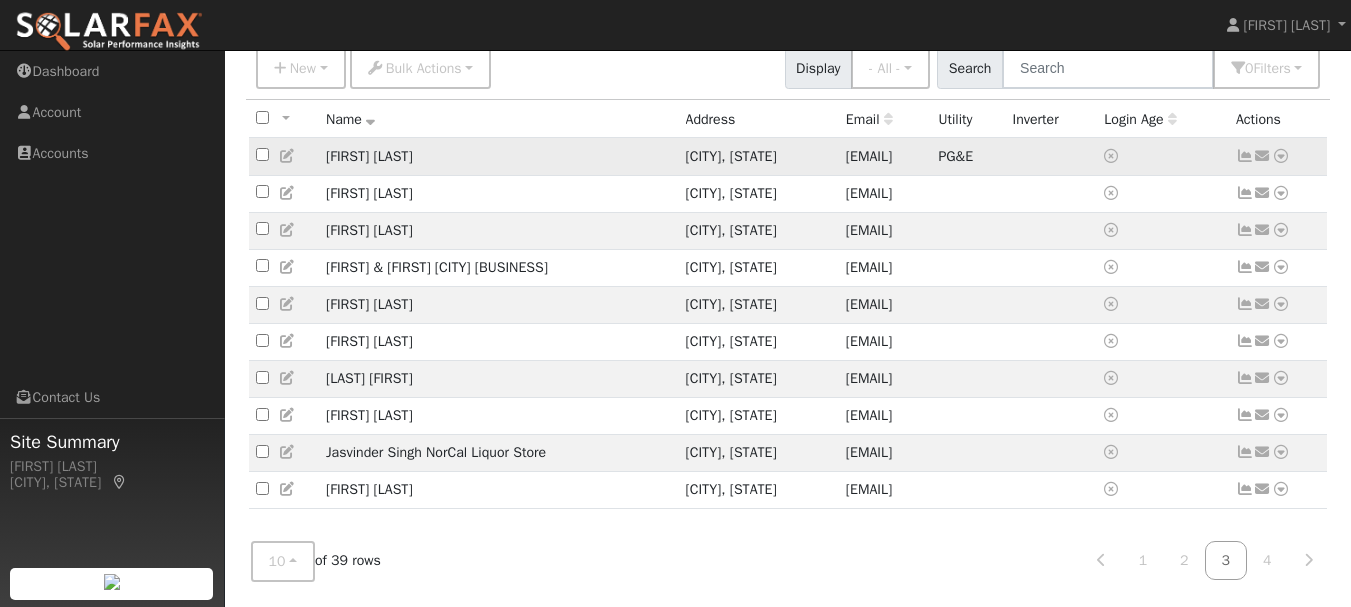 click at bounding box center (1281, 156) 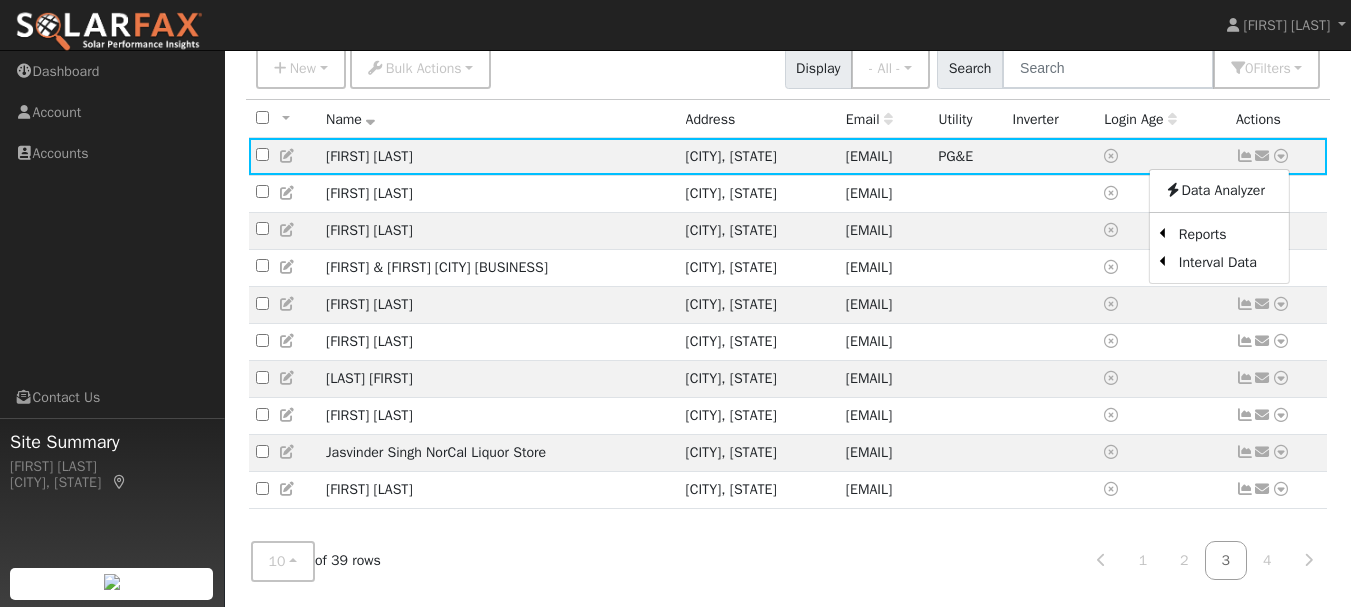 click on "User Profile First name Last name Email Email Notifications No Emails No Emails Weekly Emails Monthly Emails Cancel Save
Terms Of Service
Close
Accounts
Users
Dashboard
Data Analyzer
Users
Reports
Quick Links
Quick Add
Quick Connect" at bounding box center [788, 251] 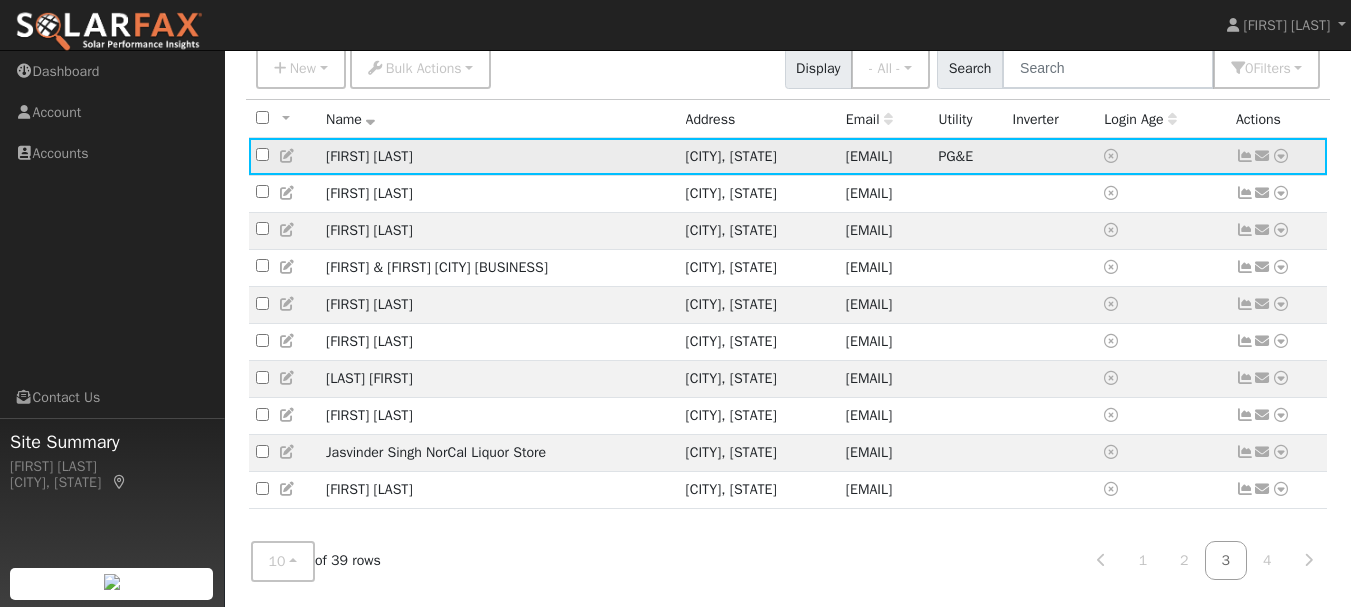 click at bounding box center [1281, 156] 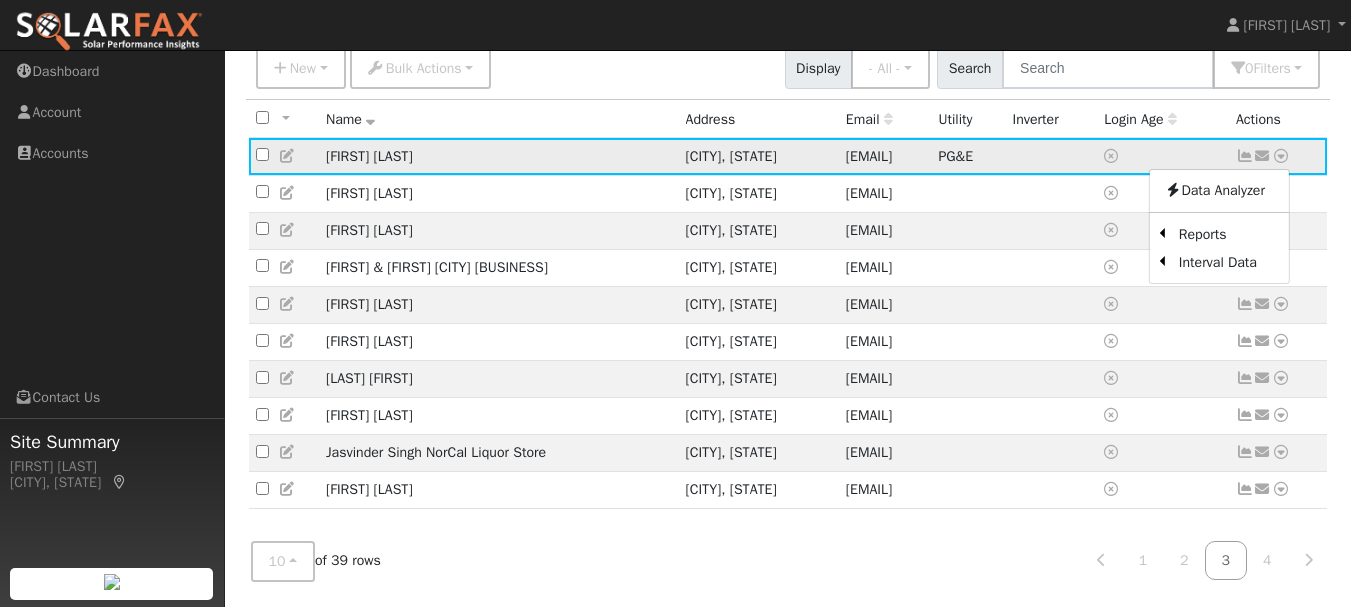 click on "PG&E" at bounding box center (955, 156) 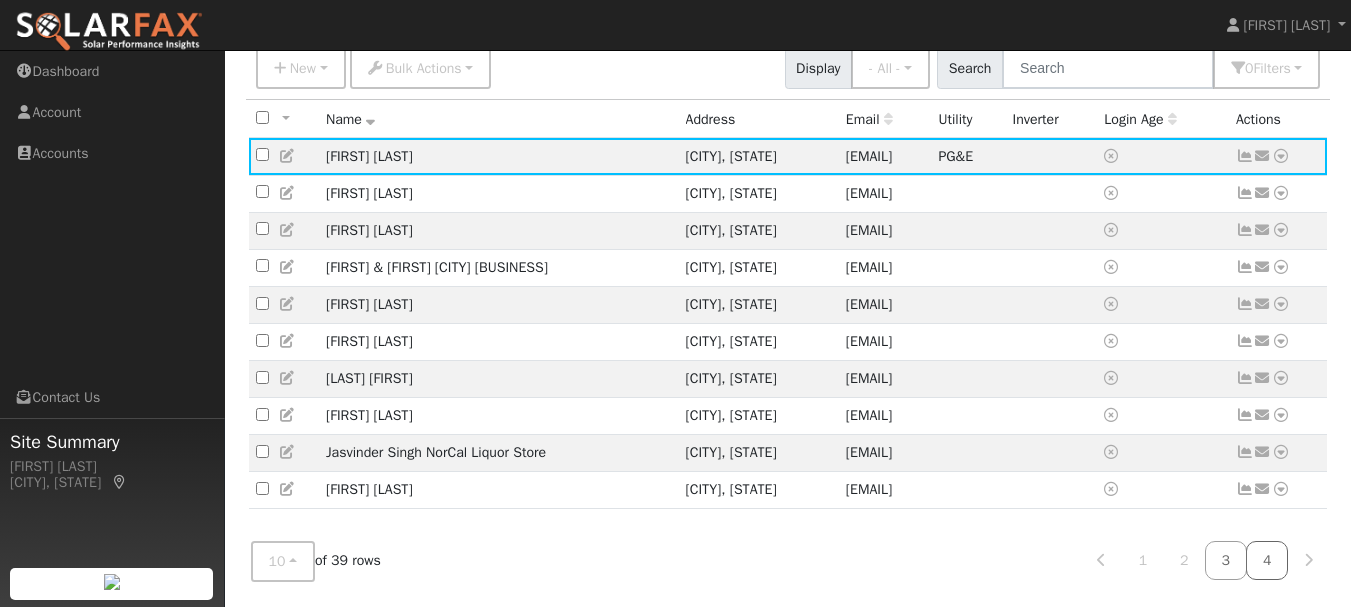 click on "4" at bounding box center [1267, 560] 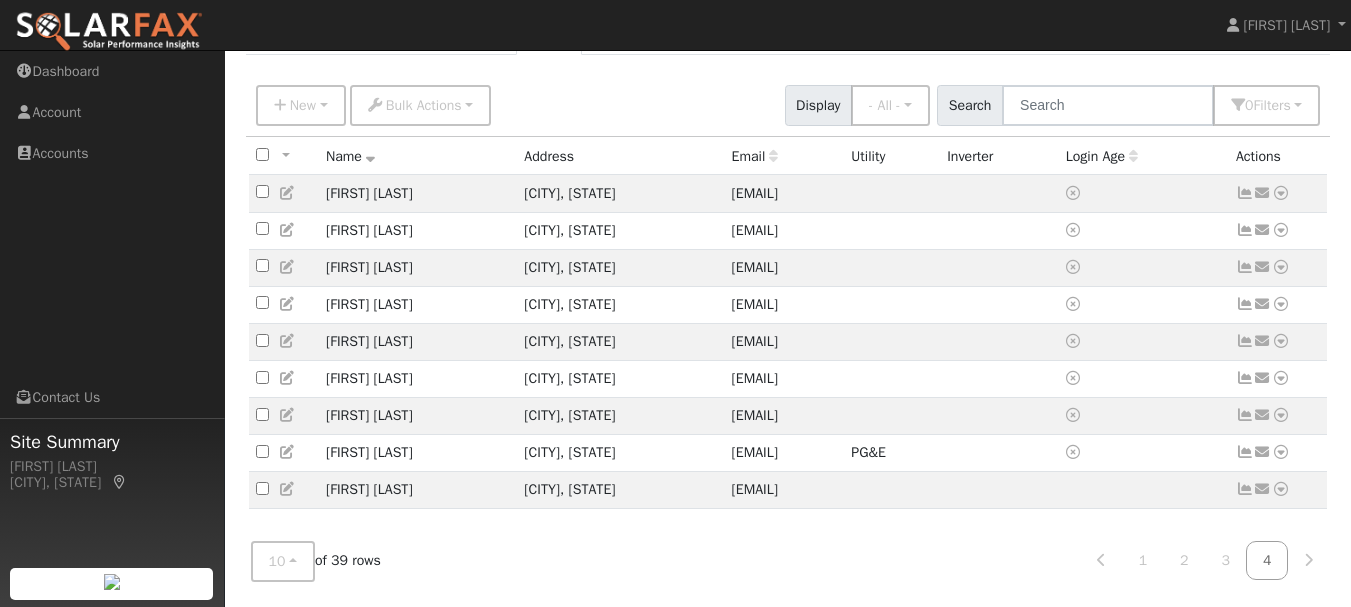 scroll, scrollTop: 128, scrollLeft: 0, axis: vertical 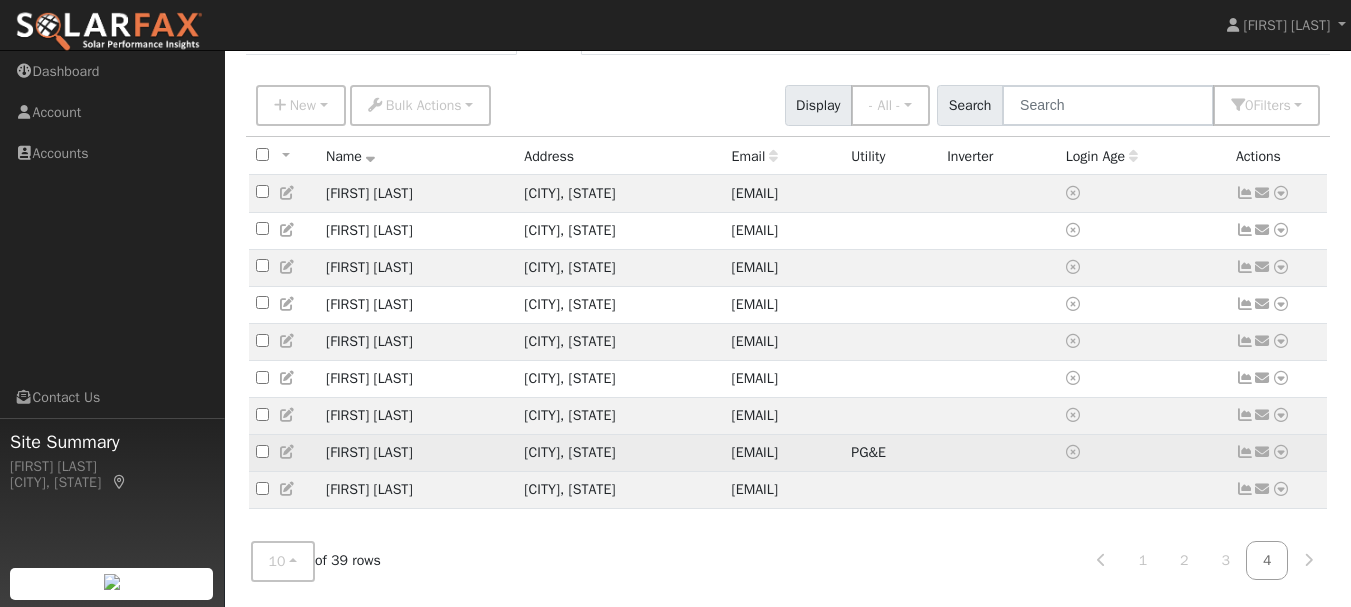 click at bounding box center (1073, 452) 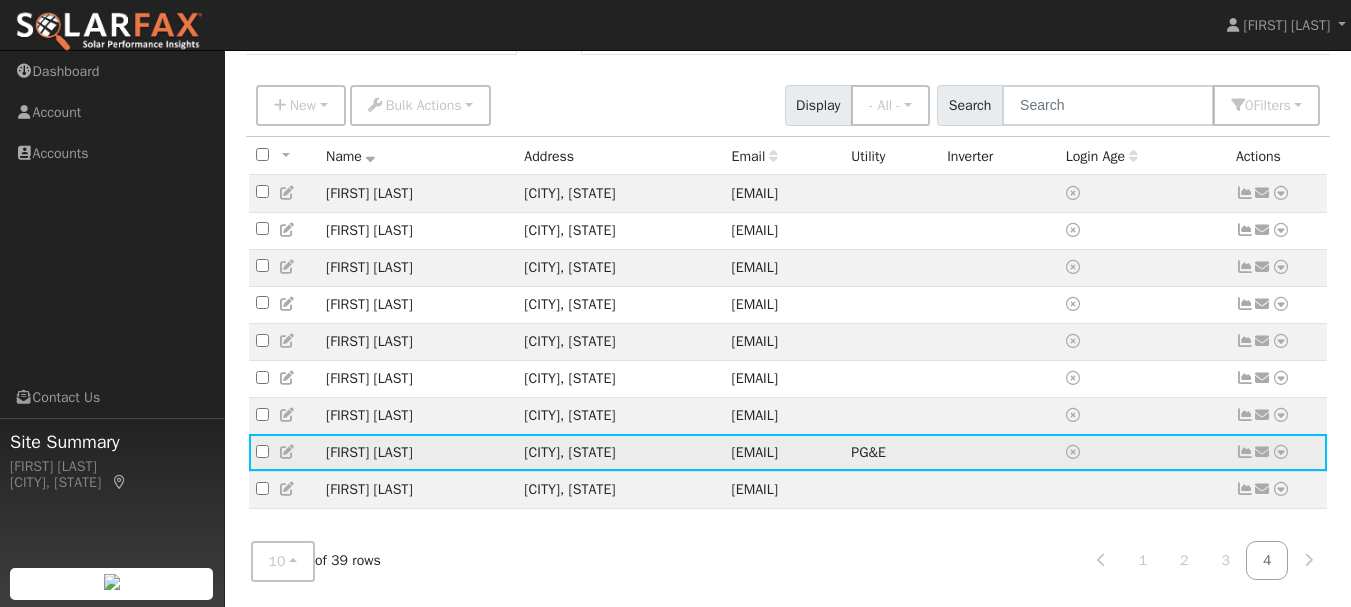 click at bounding box center [1281, 452] 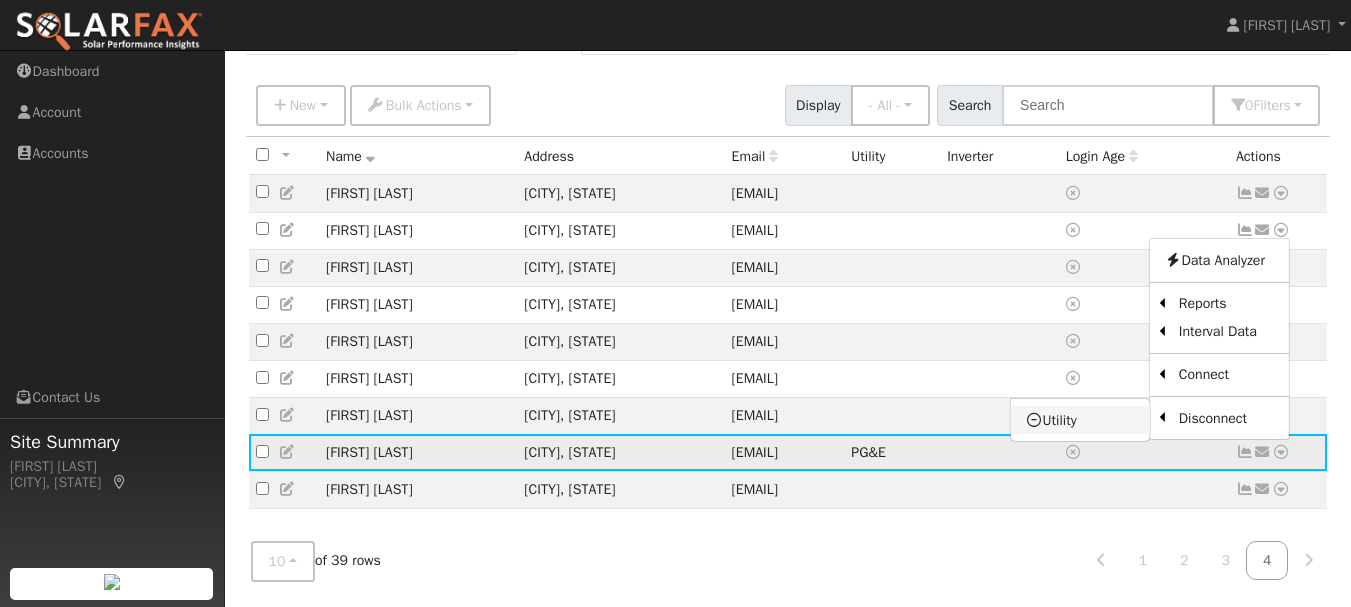click on "Utility" at bounding box center (1080, 420) 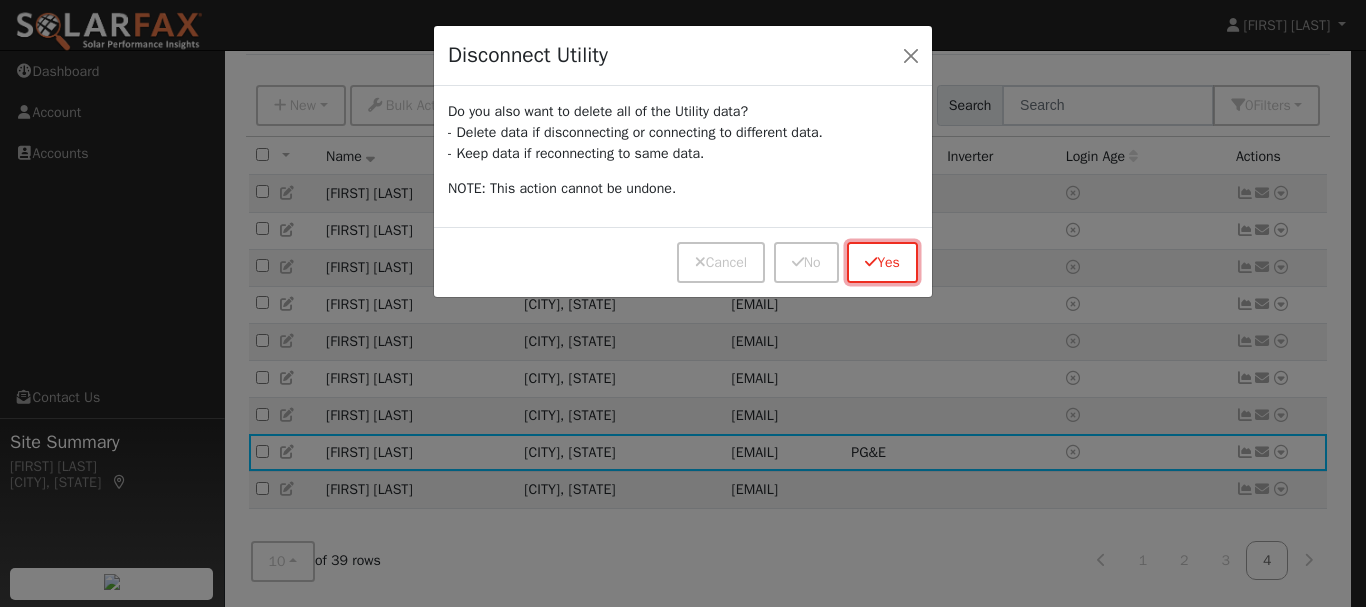 click on "Yes" at bounding box center [882, 262] 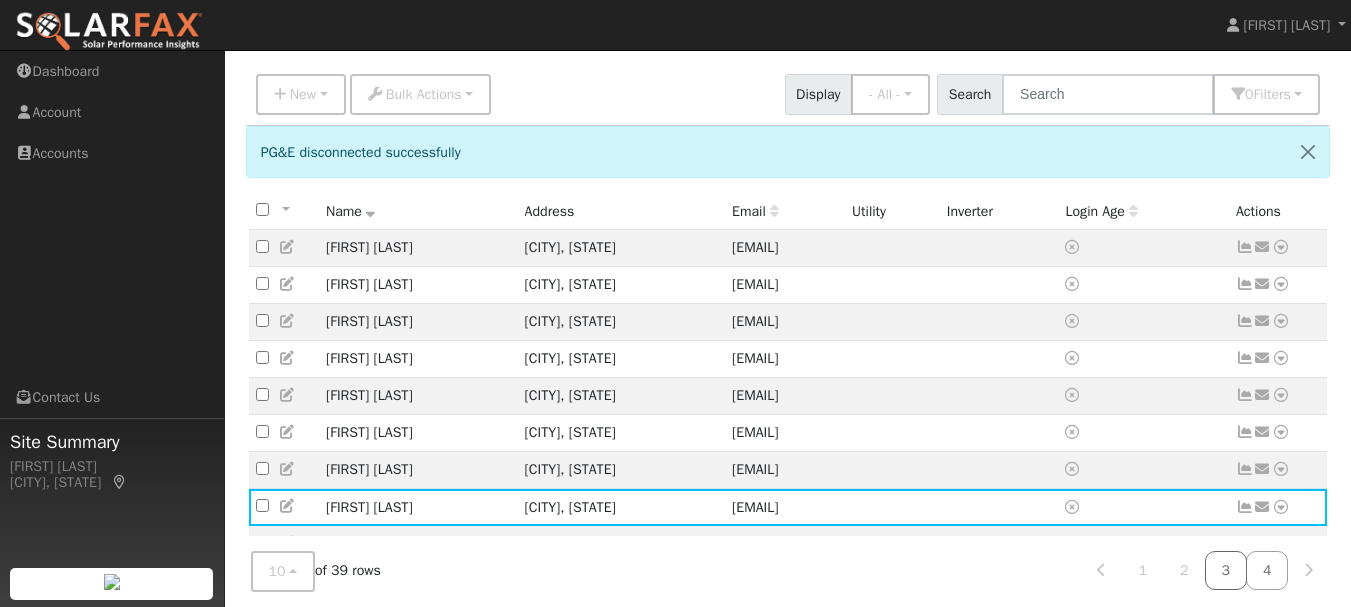 click on "3" at bounding box center (1226, 570) 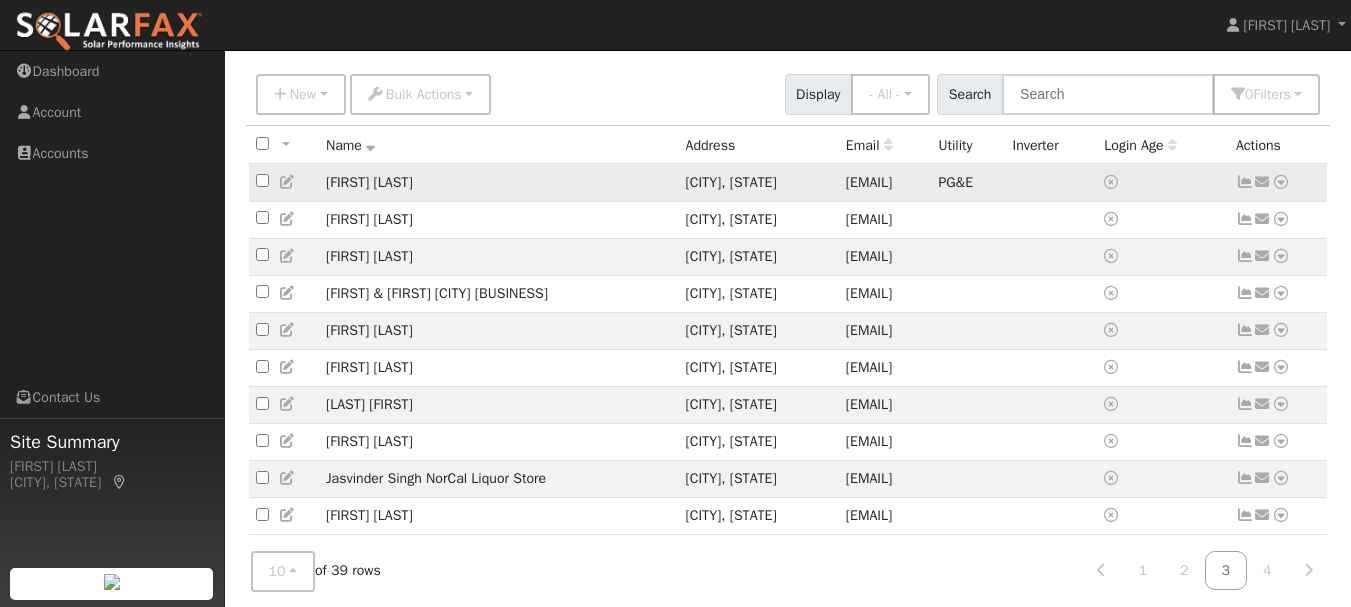 click at bounding box center (1281, 182) 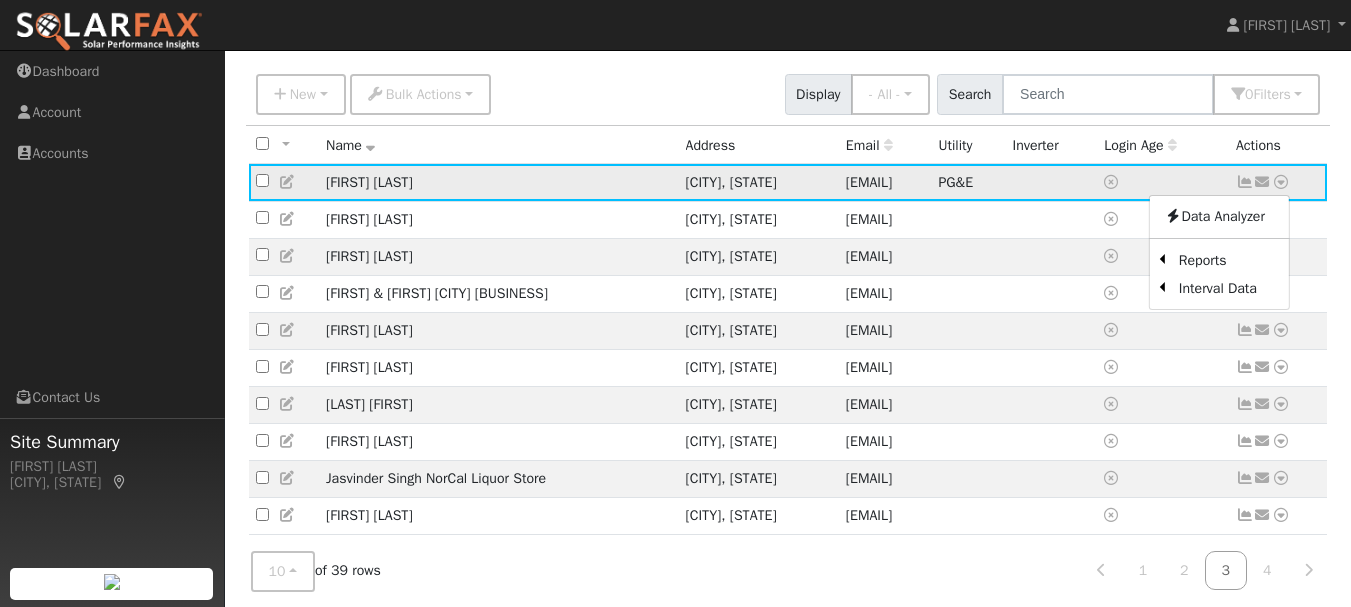 click at bounding box center [1111, 182] 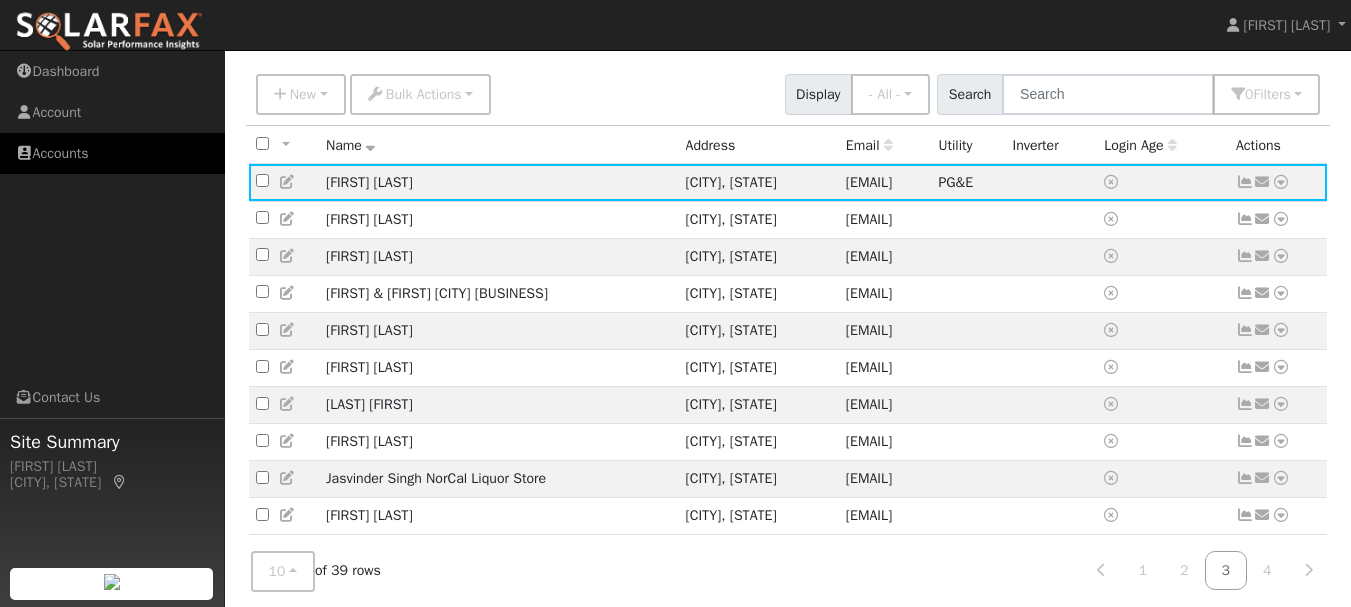 click on "Accounts" at bounding box center (112, 153) 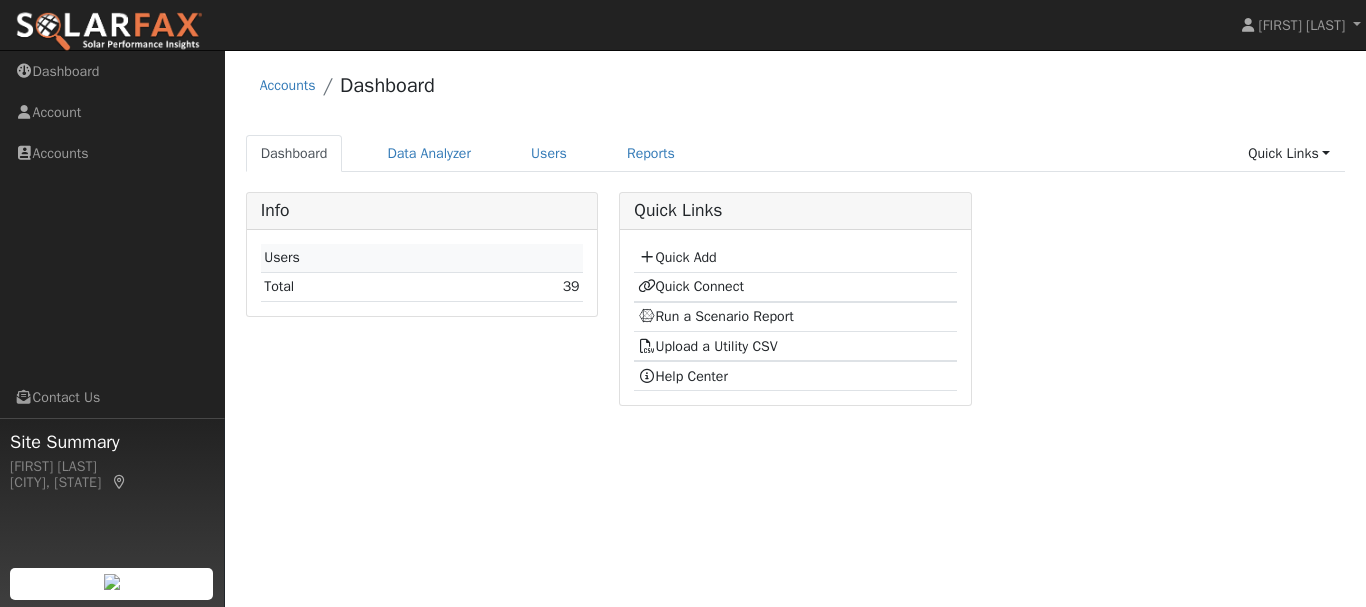 scroll, scrollTop: 0, scrollLeft: 0, axis: both 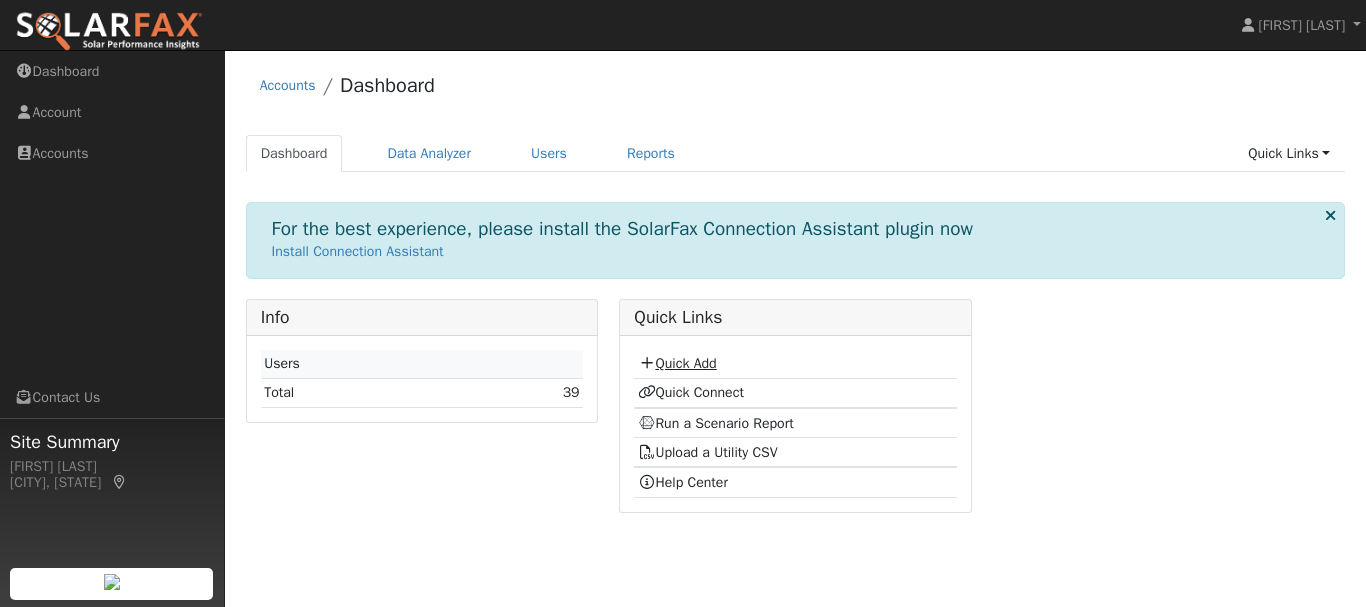click on "Quick Add" at bounding box center (677, 363) 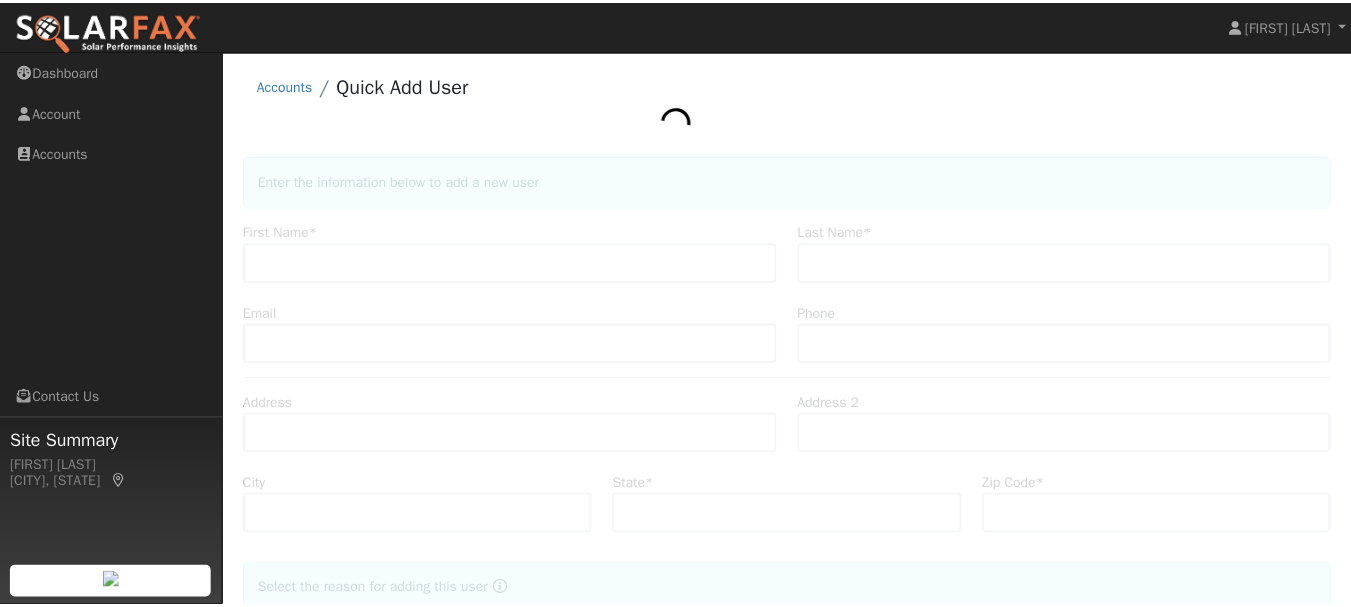 scroll, scrollTop: 0, scrollLeft: 0, axis: both 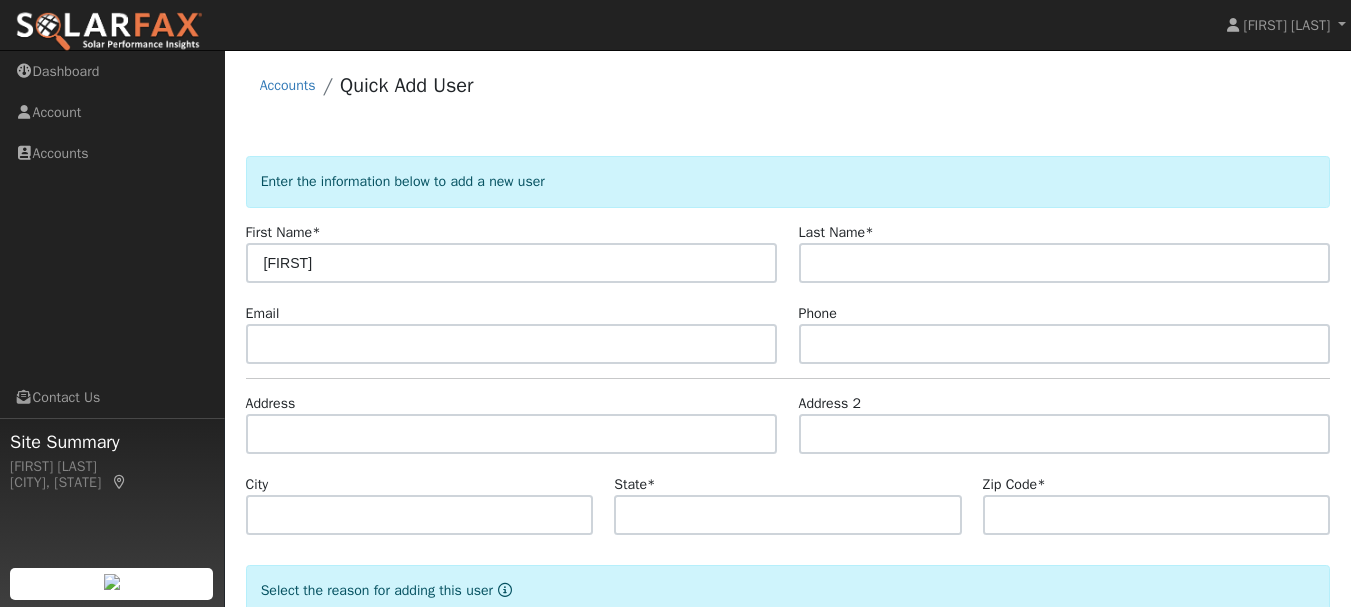 type on "Ken" 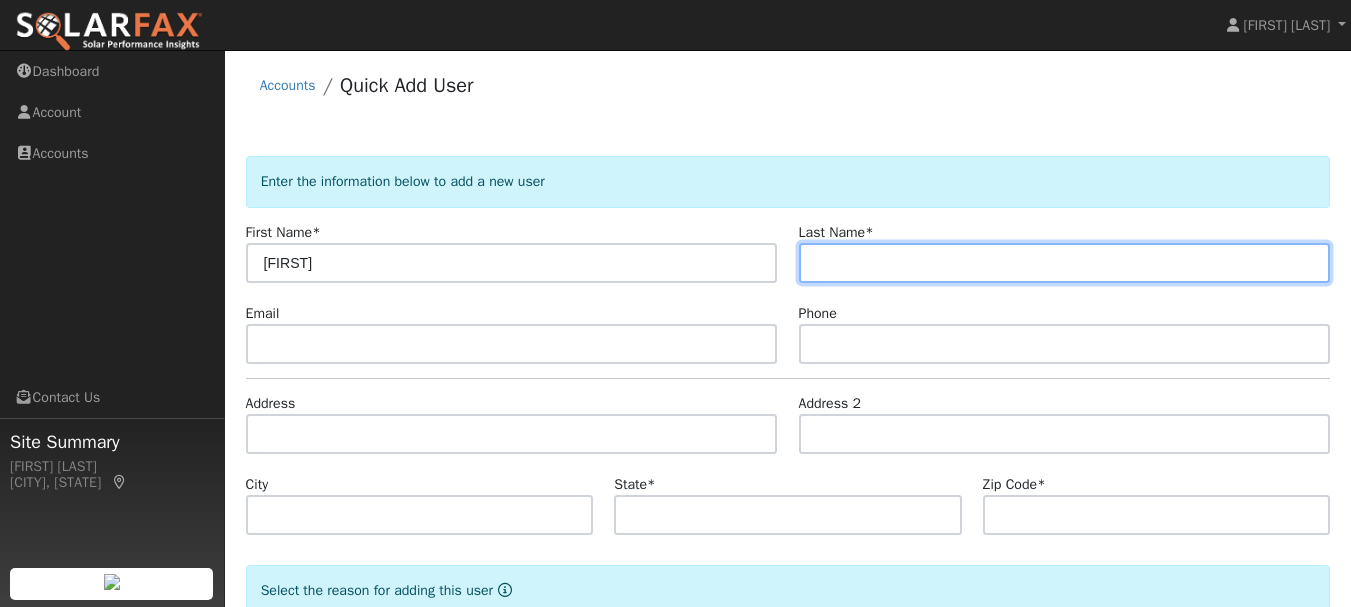 click at bounding box center [1065, 263] 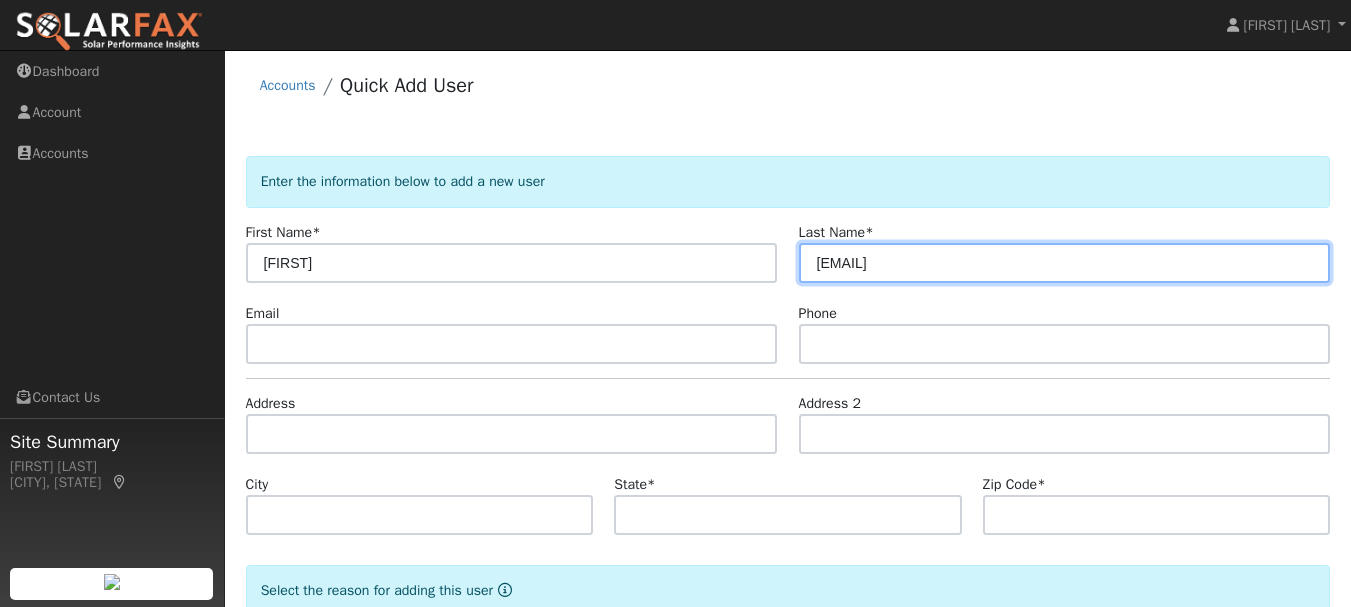 type on "Sooter" 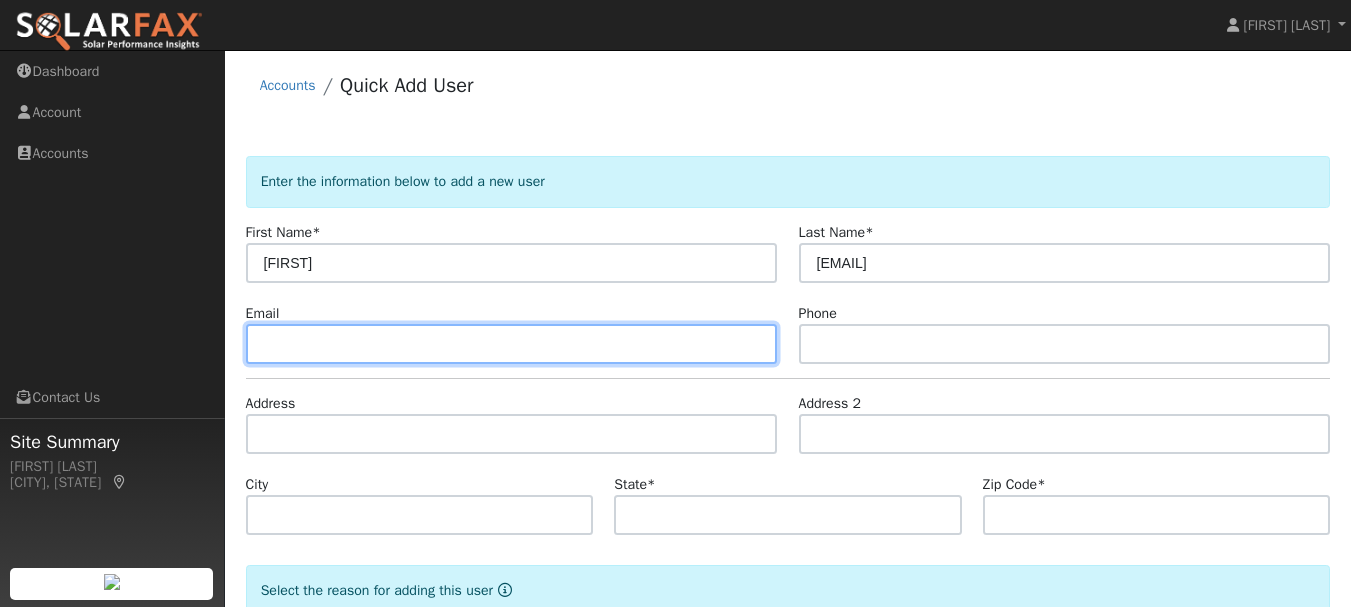 click at bounding box center (512, 344) 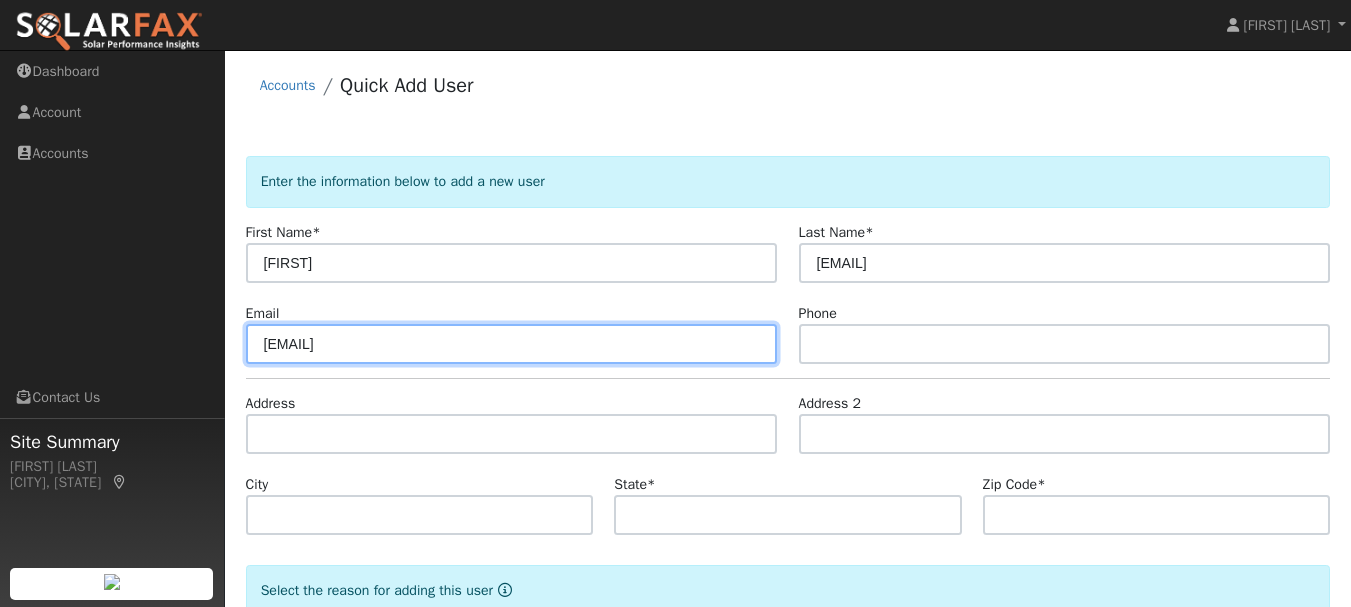 type on "ksooter@bhuhsd.k12.ca.us" 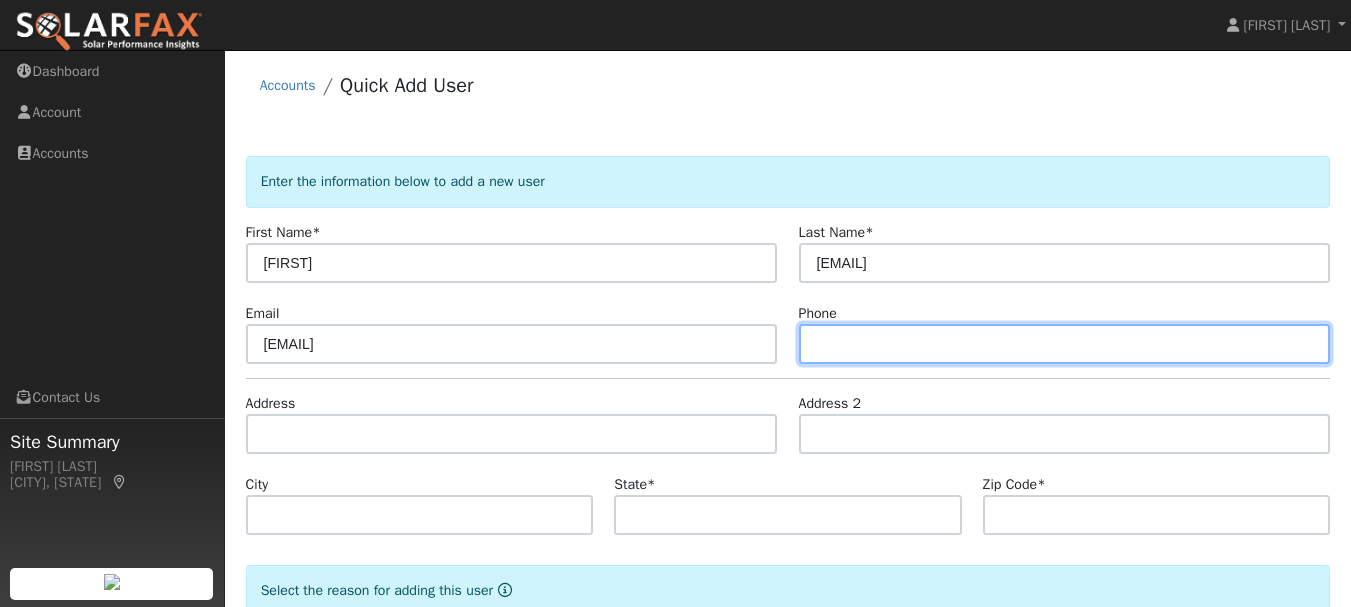 click at bounding box center (1065, 344) 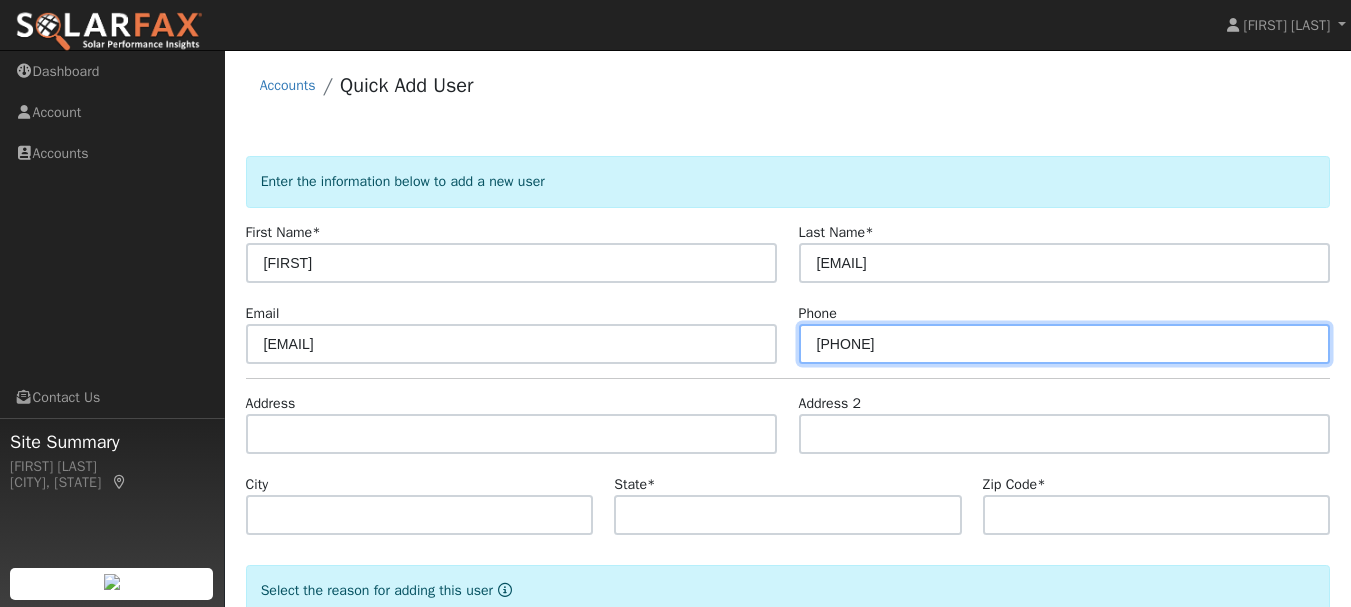 type on "2096060547" 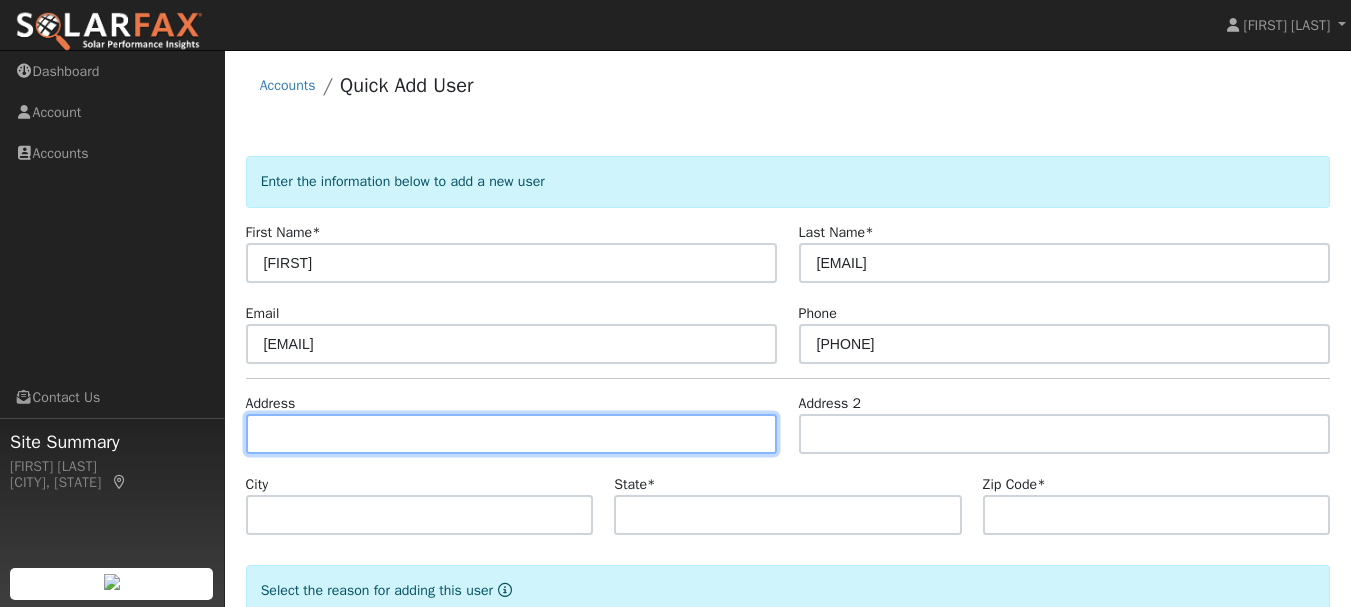 click at bounding box center (512, 434) 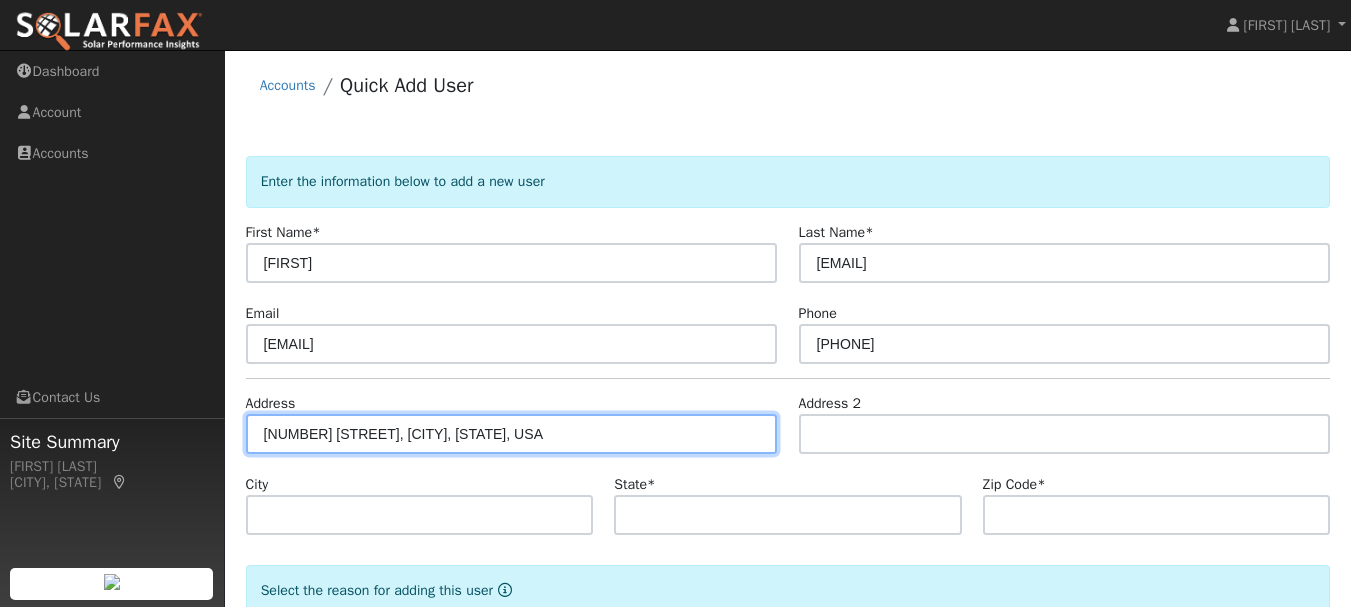type on "16181 Ridgewood Drive" 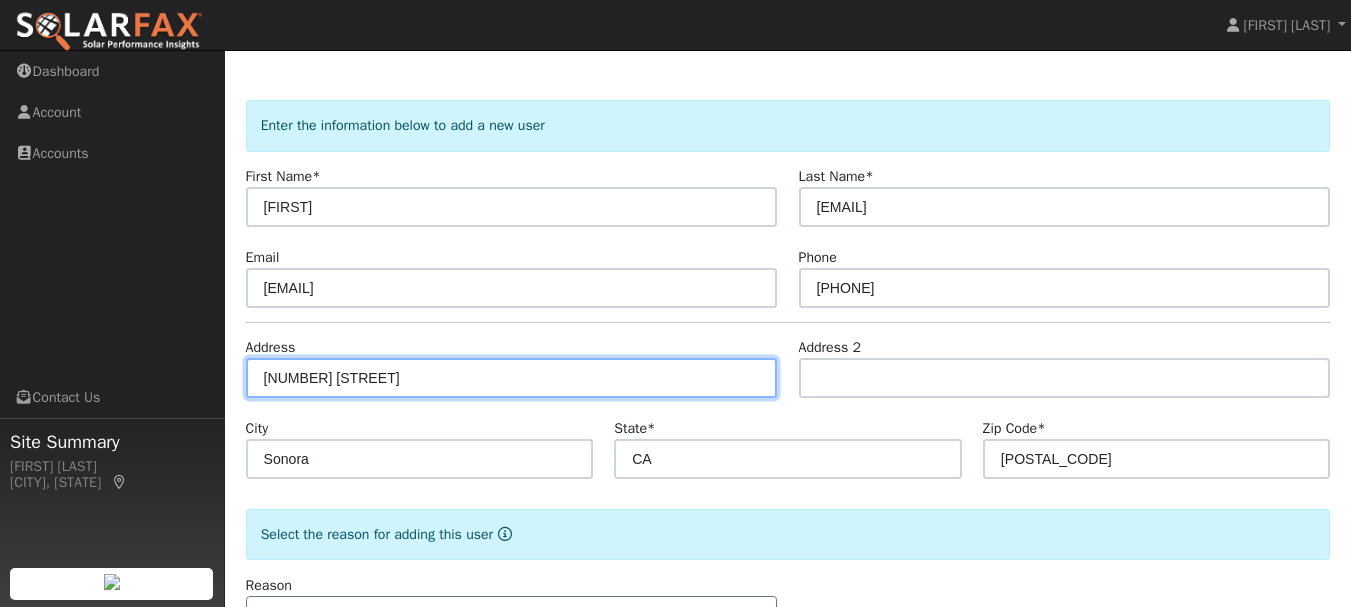 scroll, scrollTop: 128, scrollLeft: 0, axis: vertical 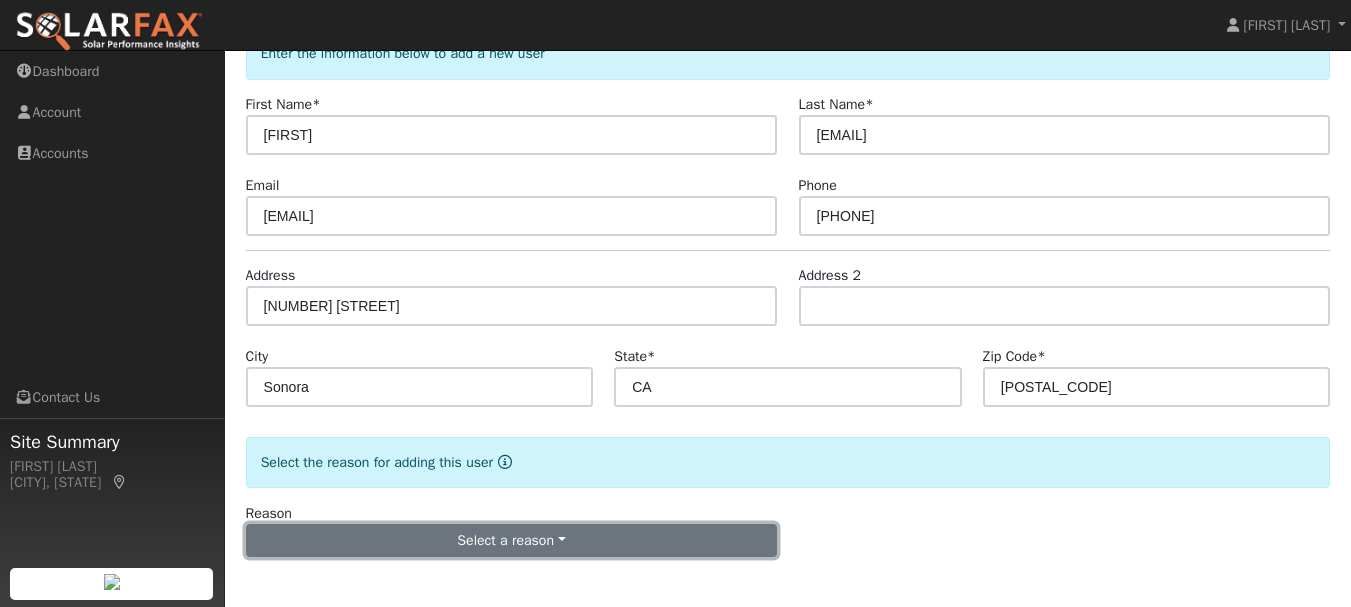 click on "Select a reason" at bounding box center [512, 541] 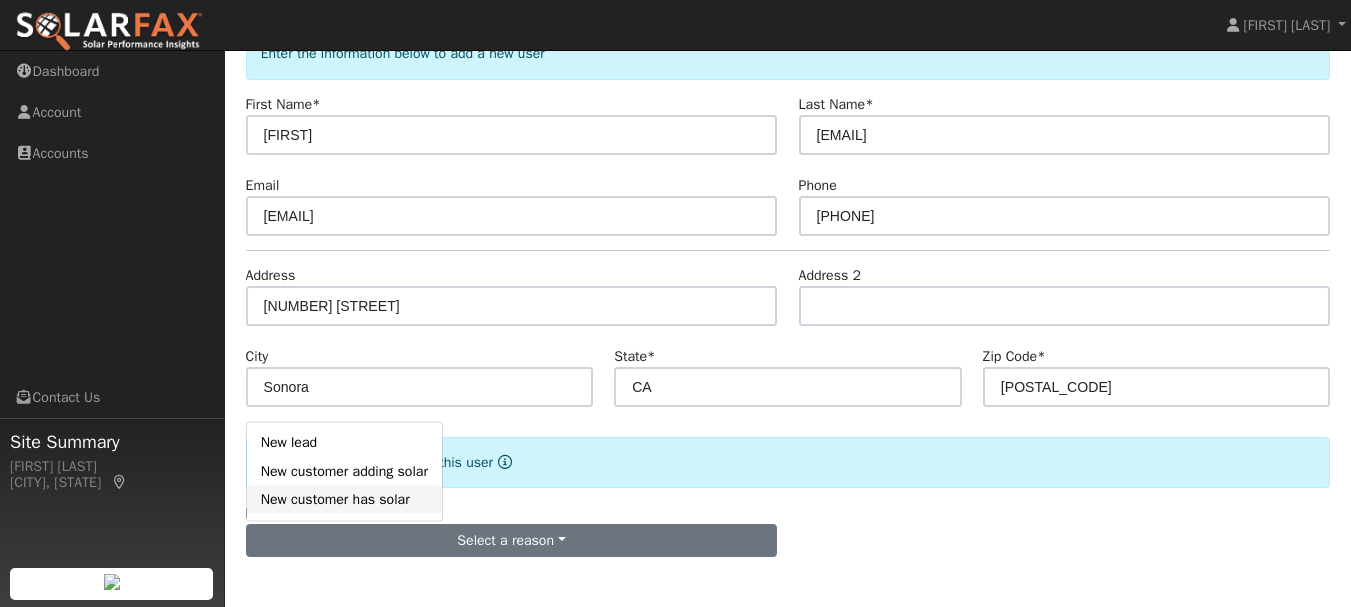 click on "New customer has solar" at bounding box center [344, 500] 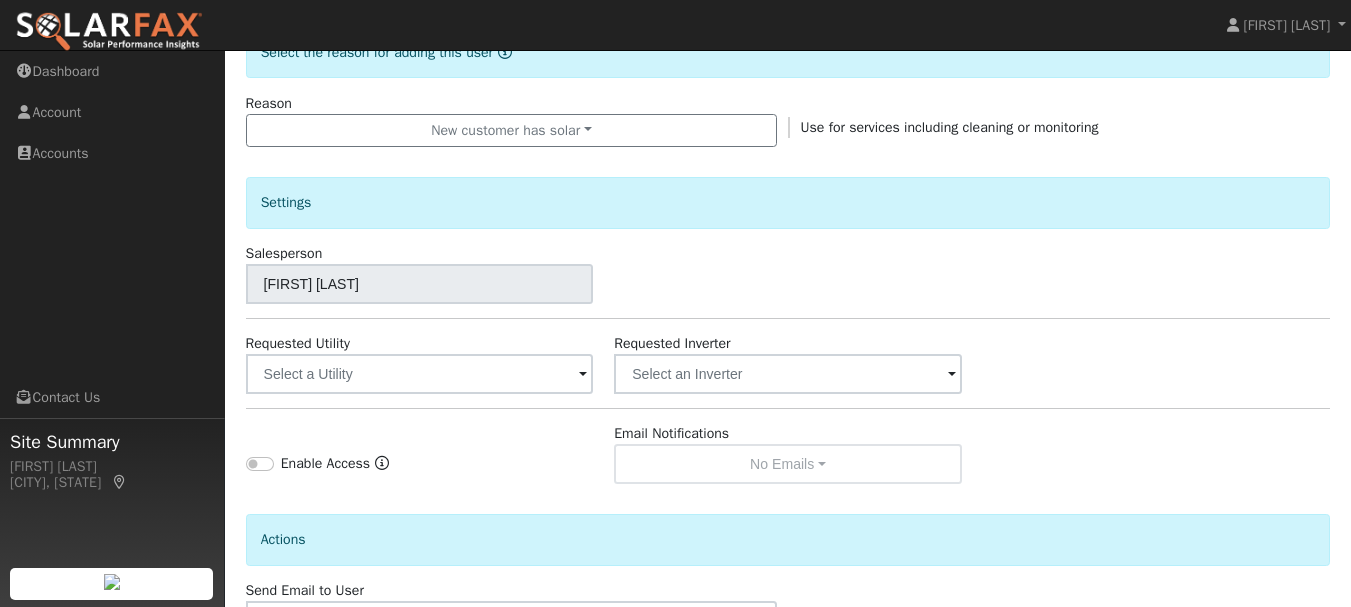 scroll, scrollTop: 539, scrollLeft: 0, axis: vertical 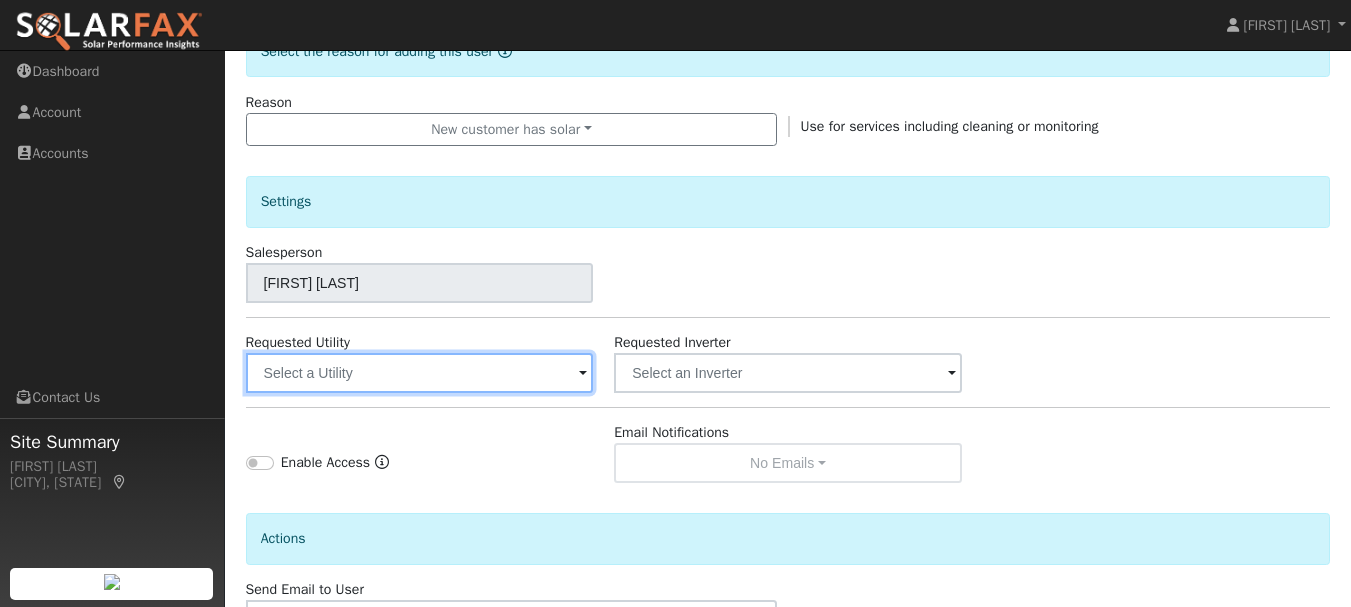 click at bounding box center (420, 373) 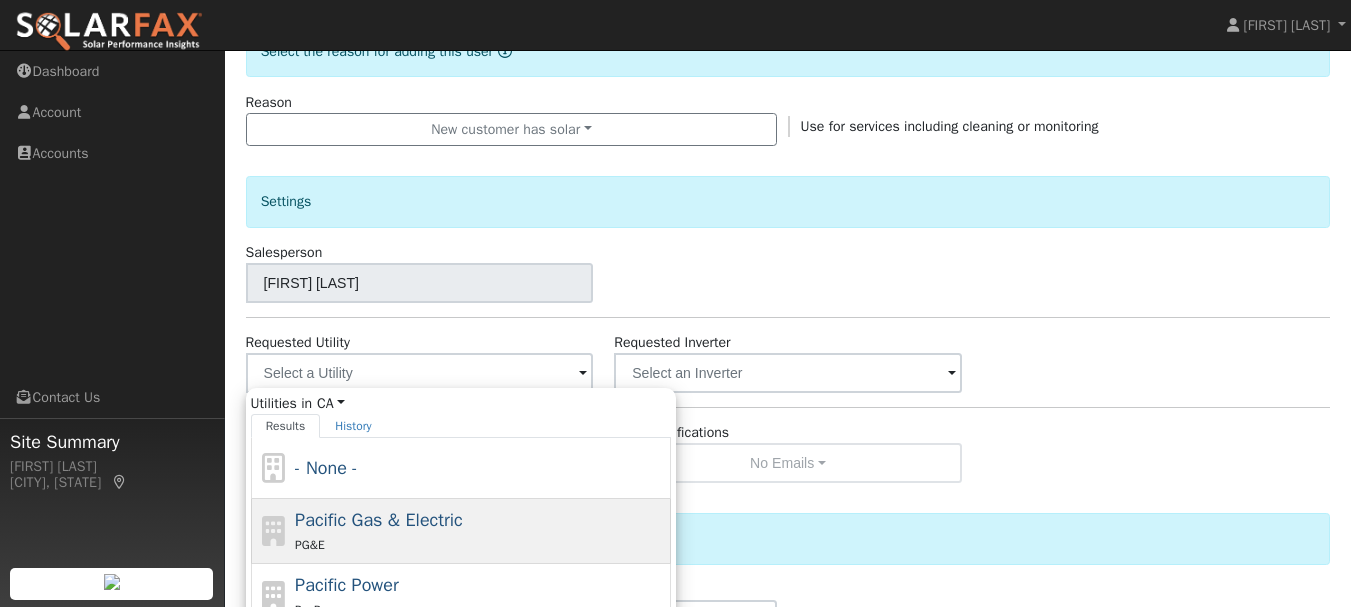 click on "PG&E" at bounding box center [480, 544] 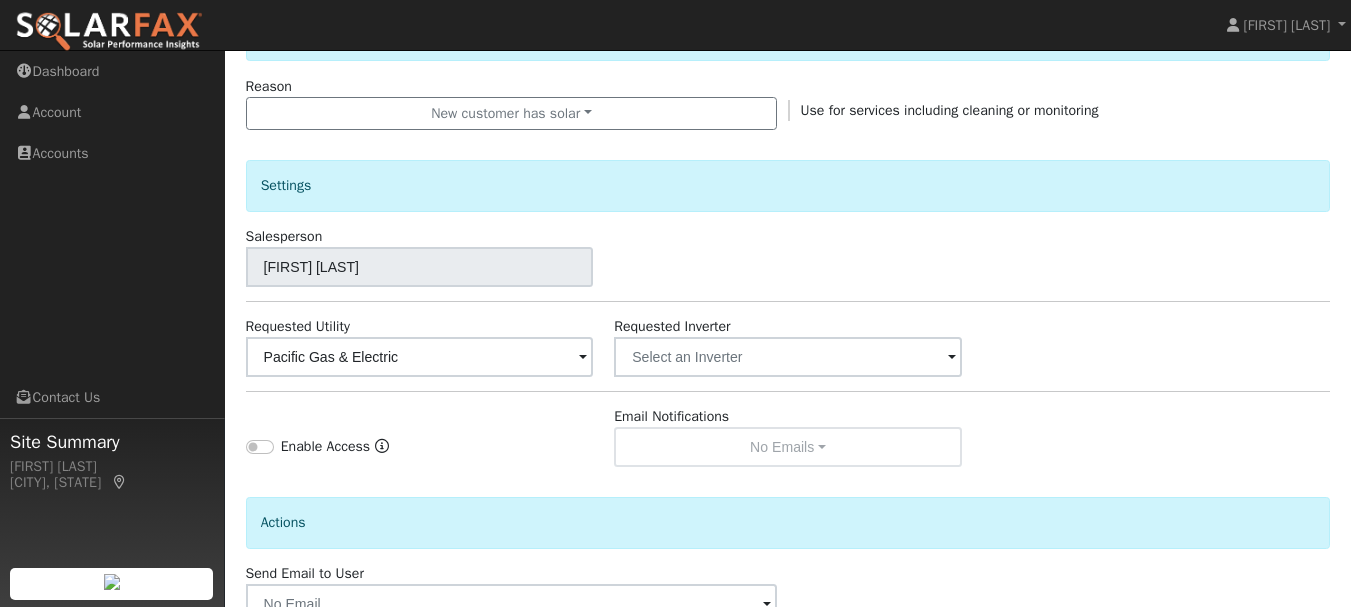 scroll, scrollTop: 685, scrollLeft: 0, axis: vertical 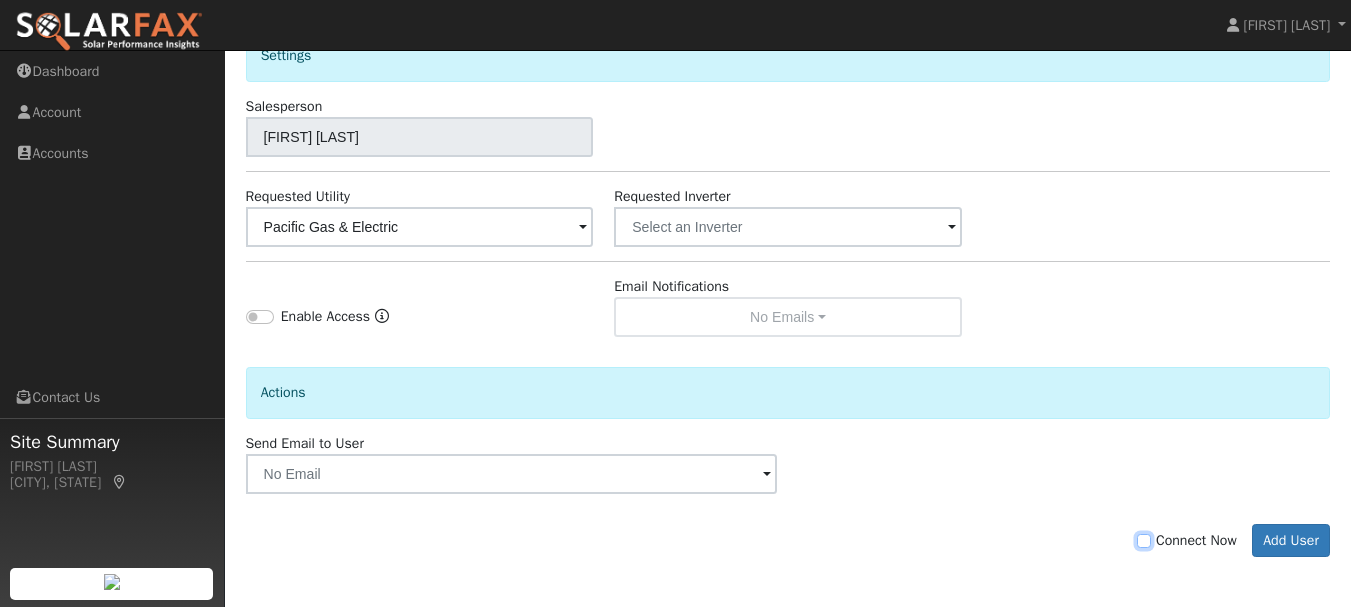 click on "Connect Now" at bounding box center (1144, 541) 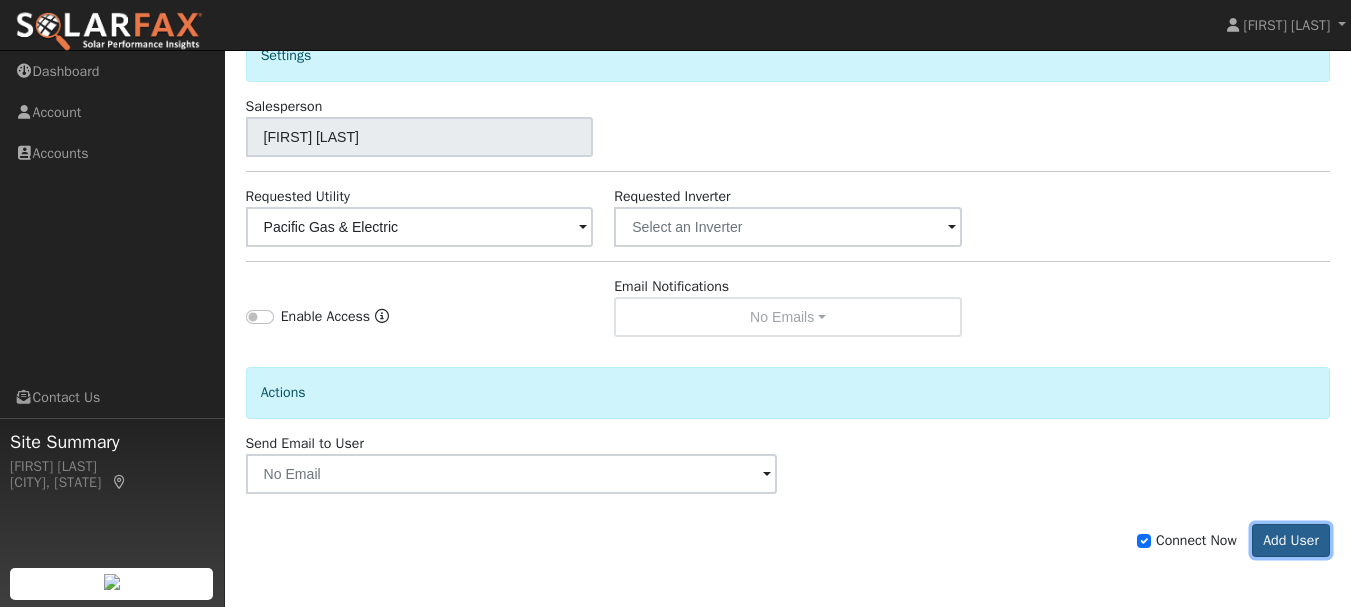 click on "Add User" at bounding box center [1291, 541] 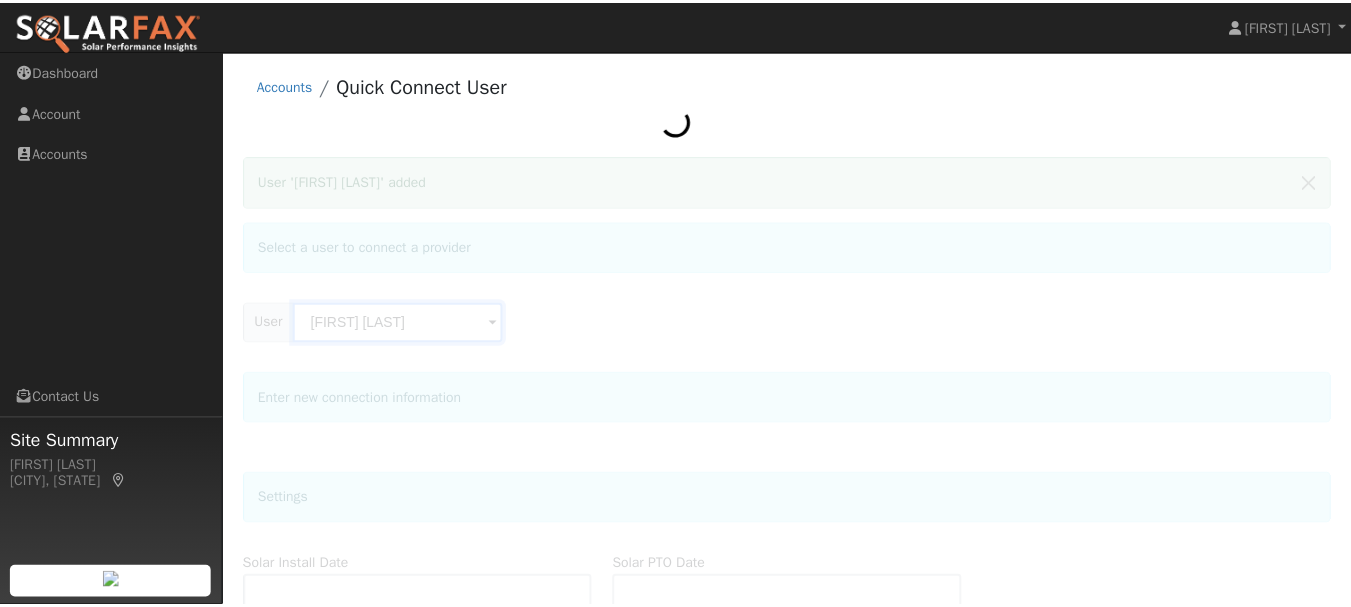 scroll, scrollTop: 0, scrollLeft: 0, axis: both 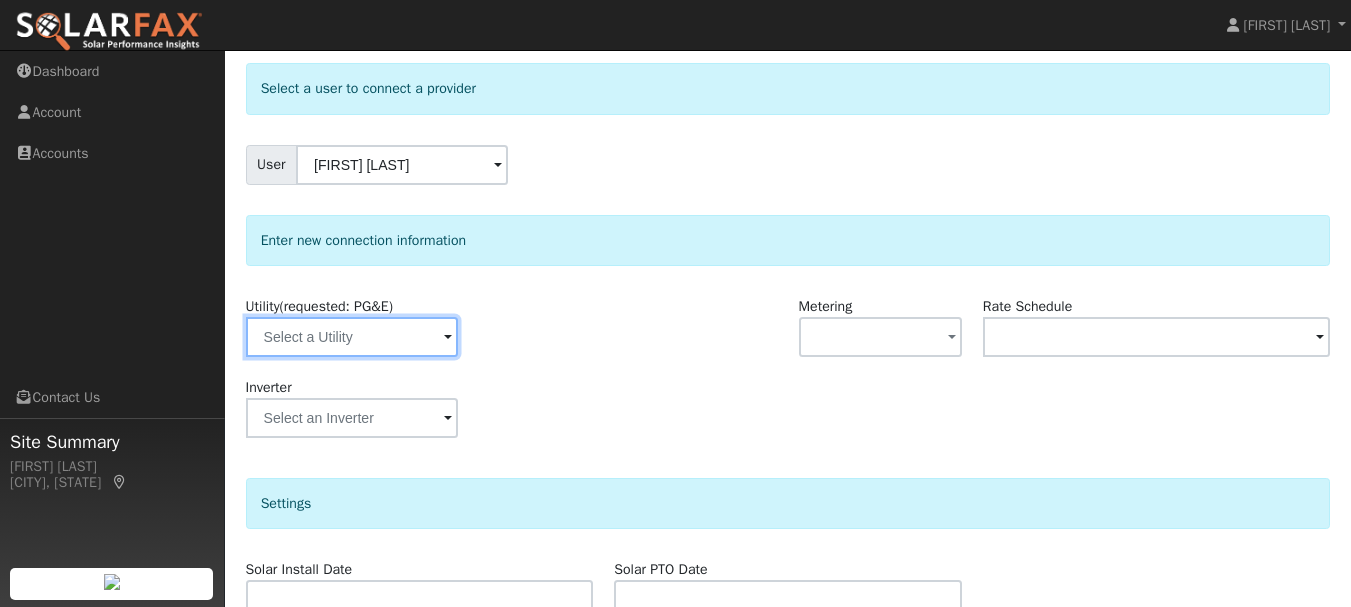 click at bounding box center (352, 337) 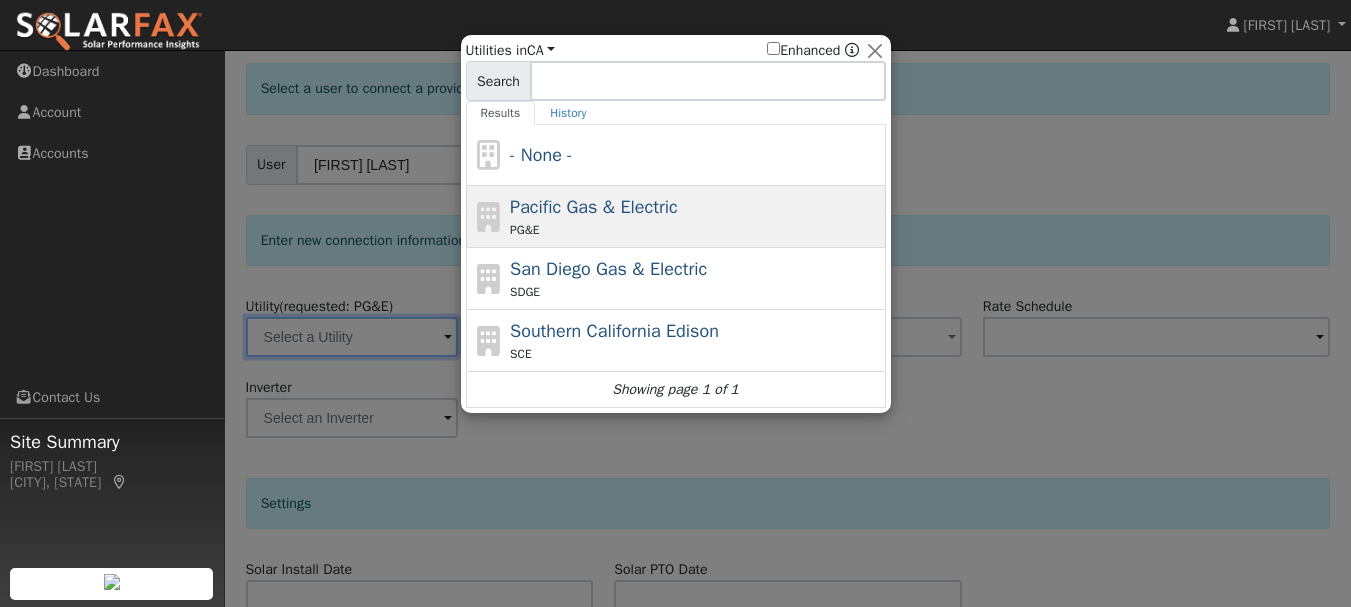click on "Pacific Gas & Electric" at bounding box center (594, 207) 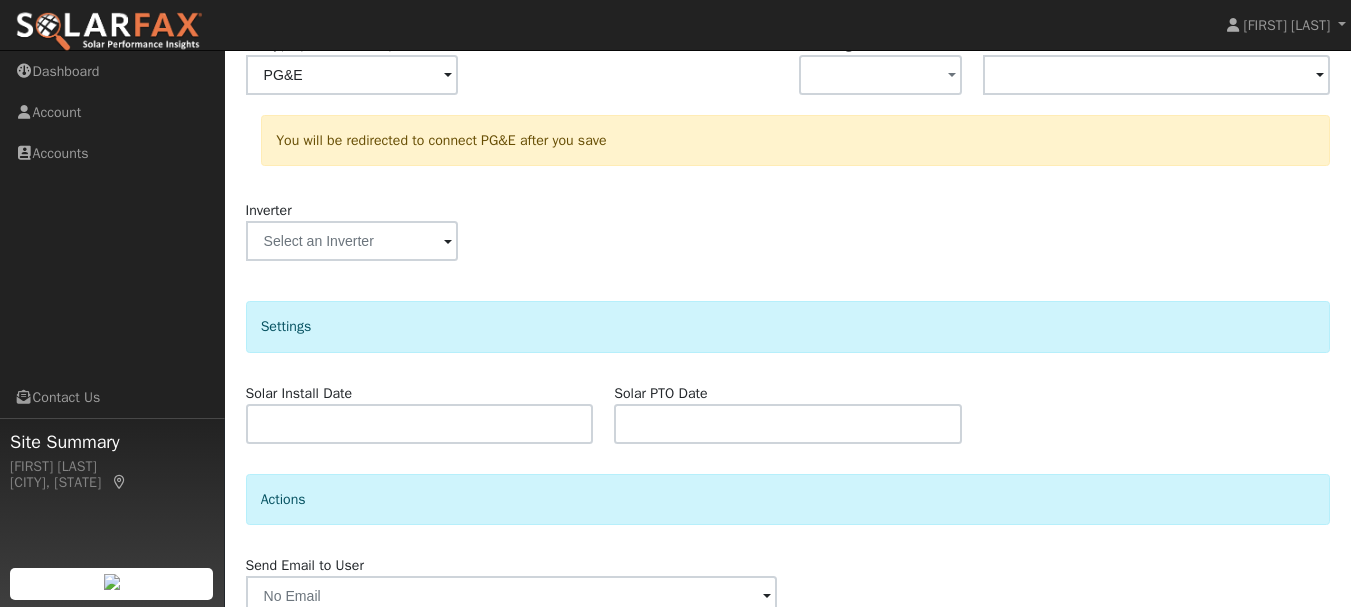 scroll, scrollTop: 448, scrollLeft: 0, axis: vertical 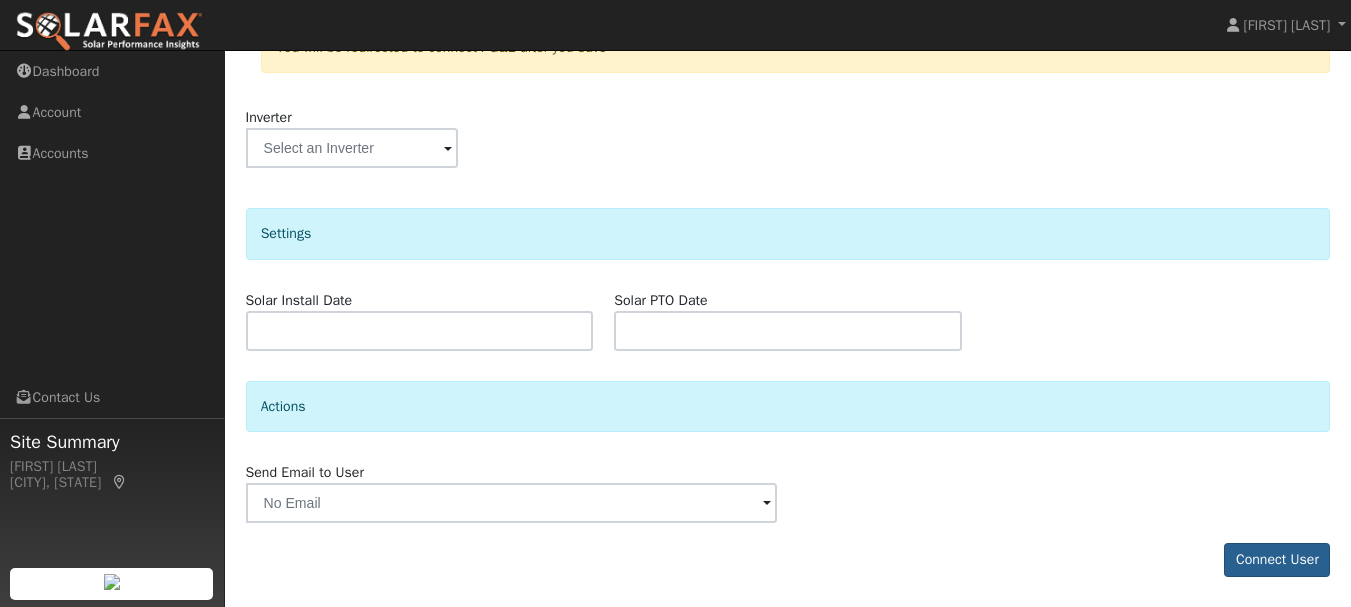 click on "Connect User" at bounding box center [1277, 560] 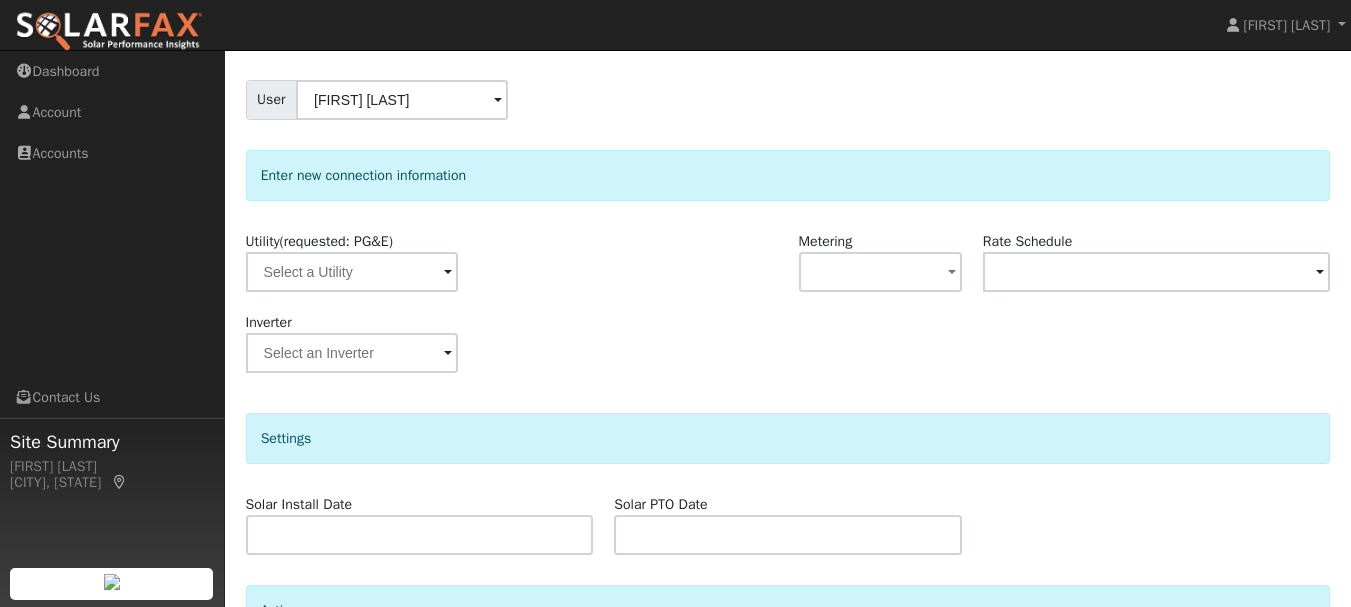 scroll, scrollTop: 362, scrollLeft: 0, axis: vertical 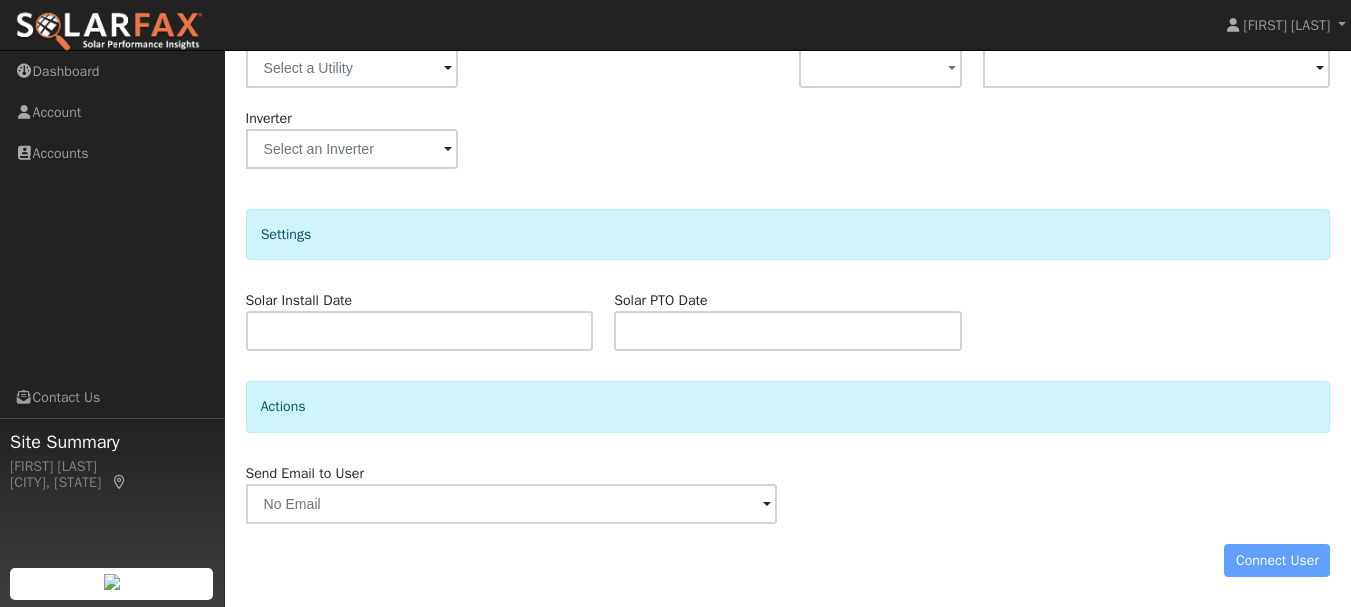 click on "Connect User" at bounding box center [788, 561] 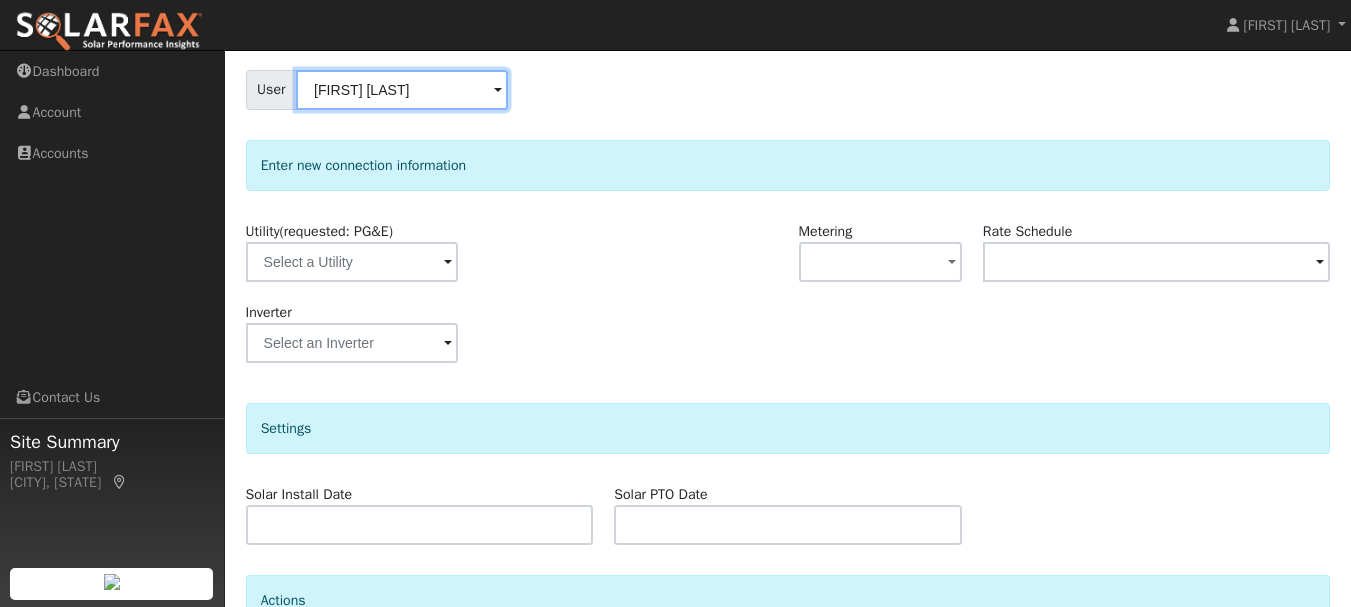 scroll, scrollTop: 164, scrollLeft: 0, axis: vertical 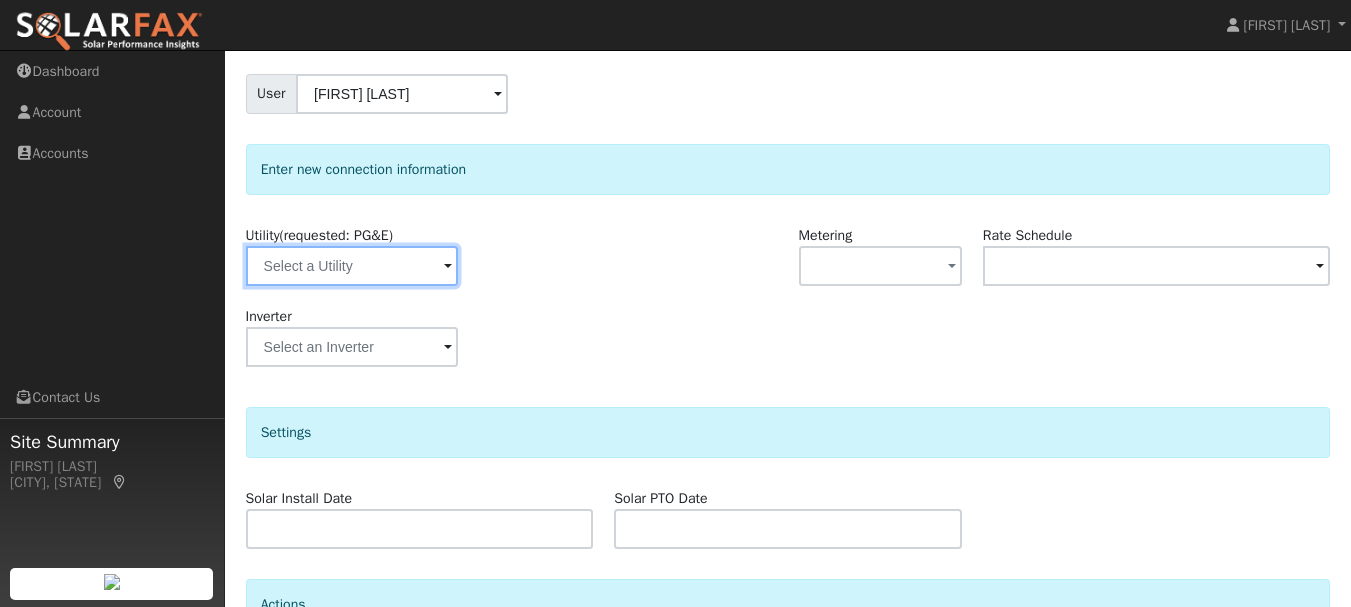 click at bounding box center (352, 266) 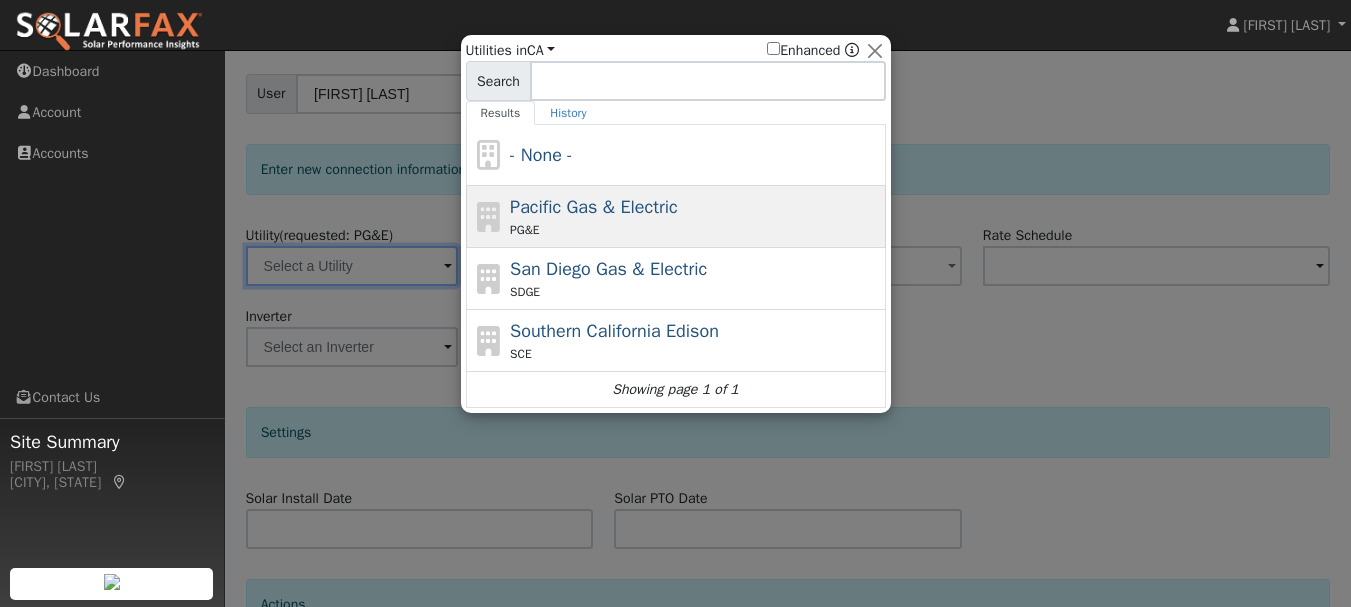 click on "Pacific Gas & Electric" at bounding box center [594, 207] 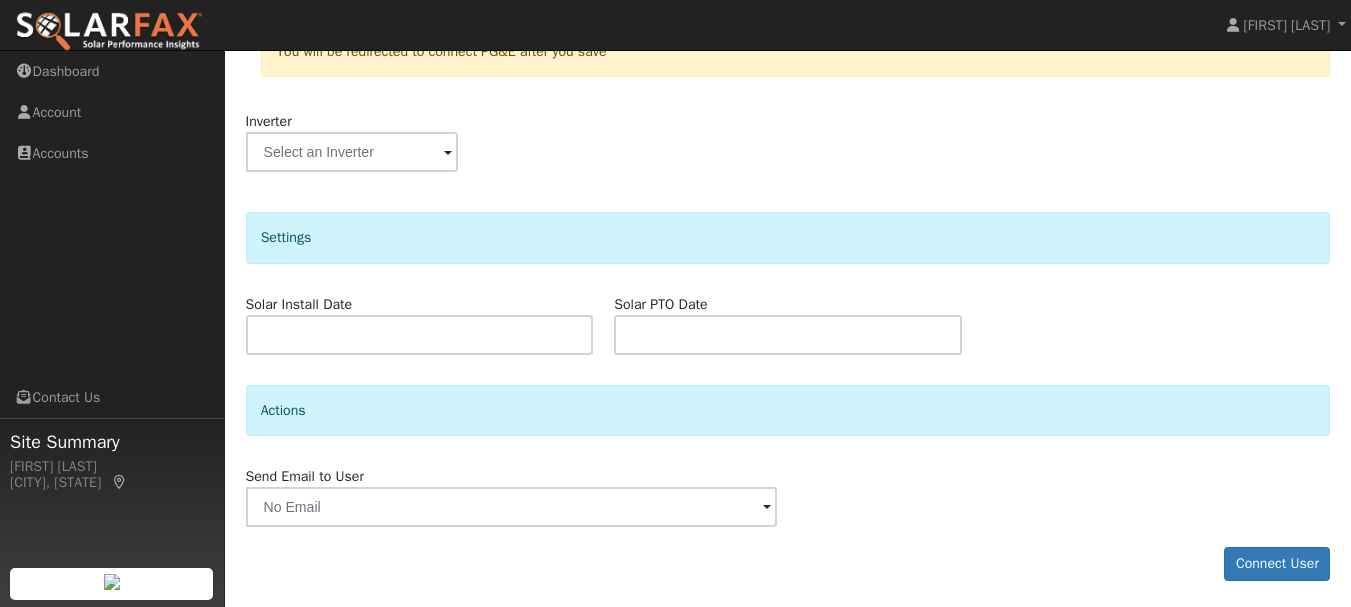 scroll, scrollTop: 448, scrollLeft: 0, axis: vertical 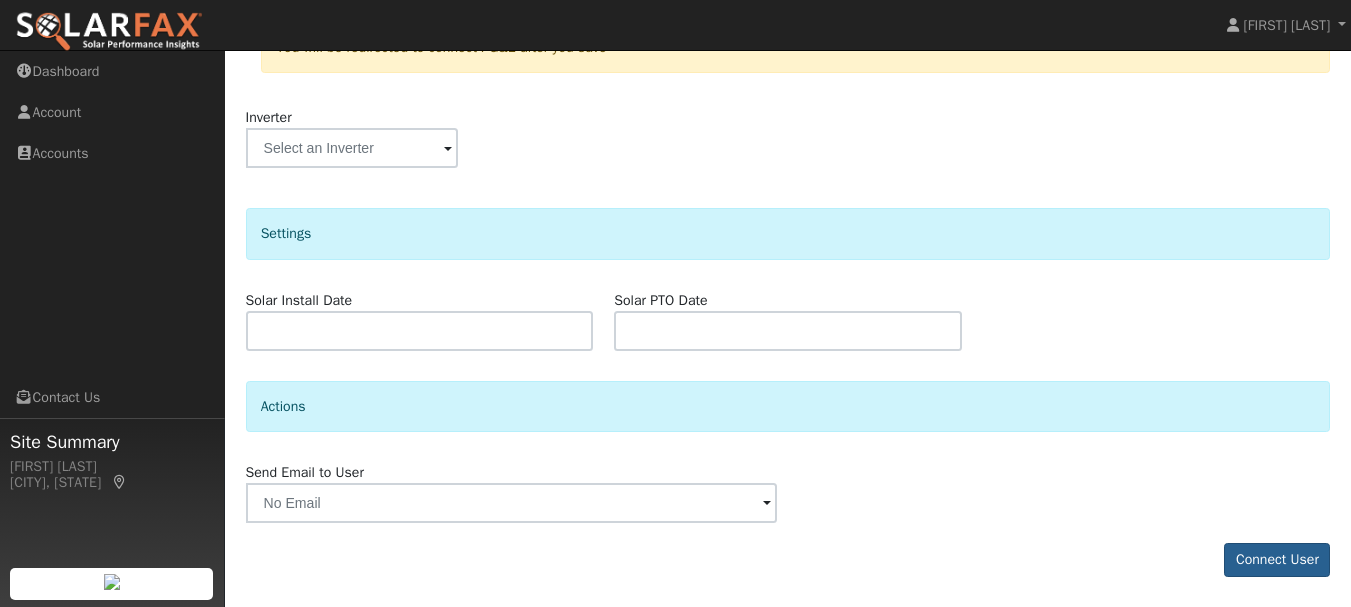 click on "Connect User" at bounding box center [1277, 560] 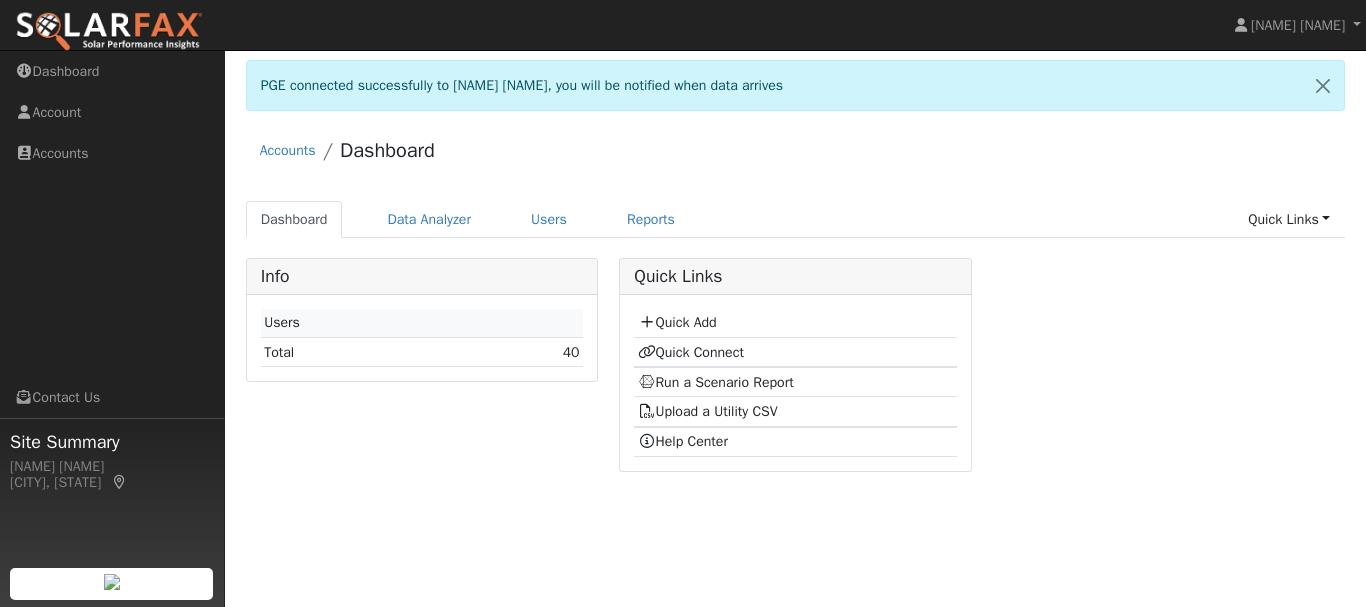 scroll, scrollTop: 0, scrollLeft: 0, axis: both 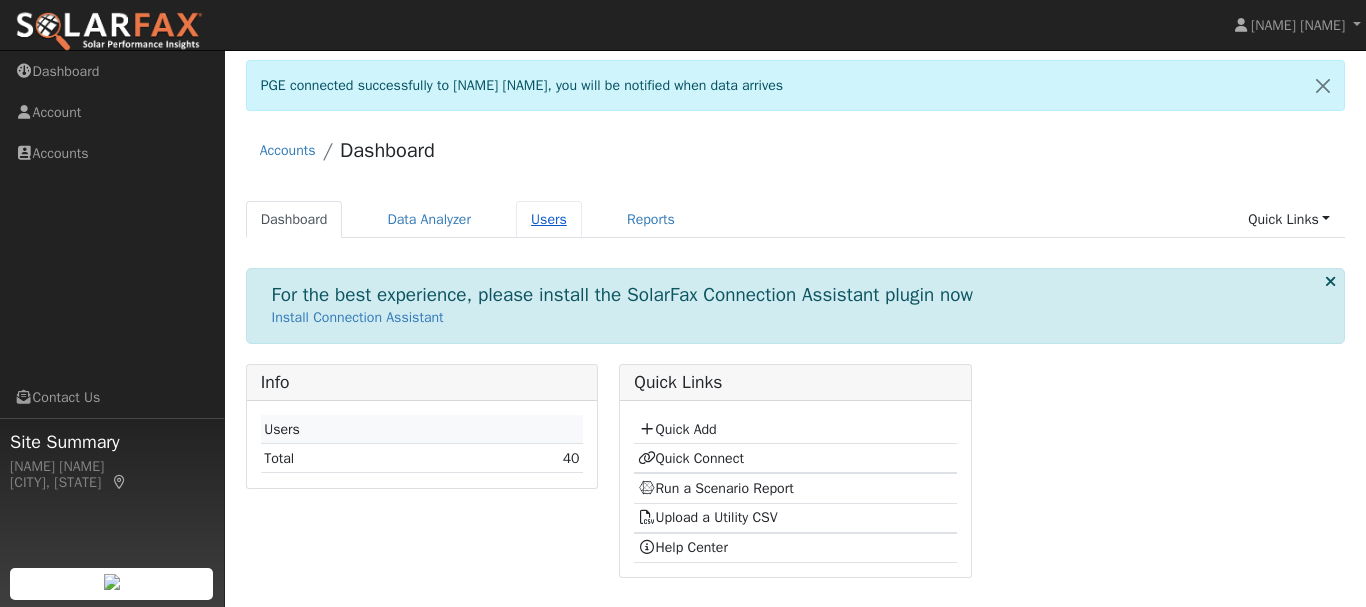 click on "Users" at bounding box center (549, 219) 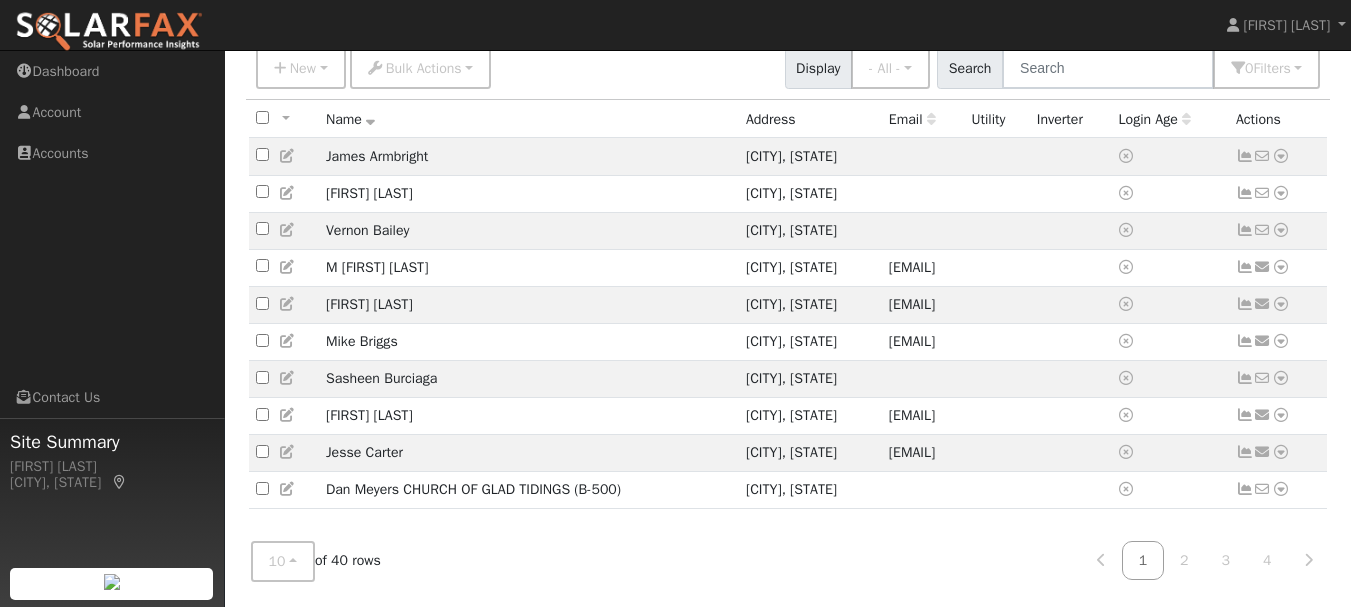 scroll, scrollTop: 166, scrollLeft: 0, axis: vertical 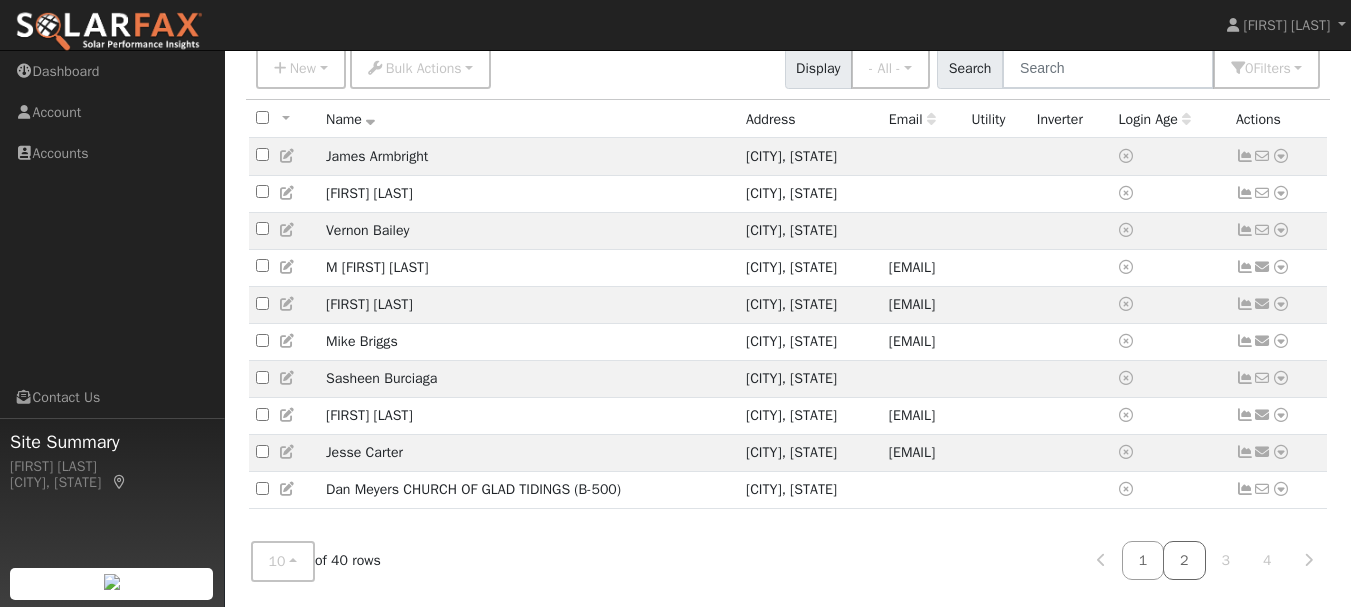click on "2" at bounding box center (1184, 560) 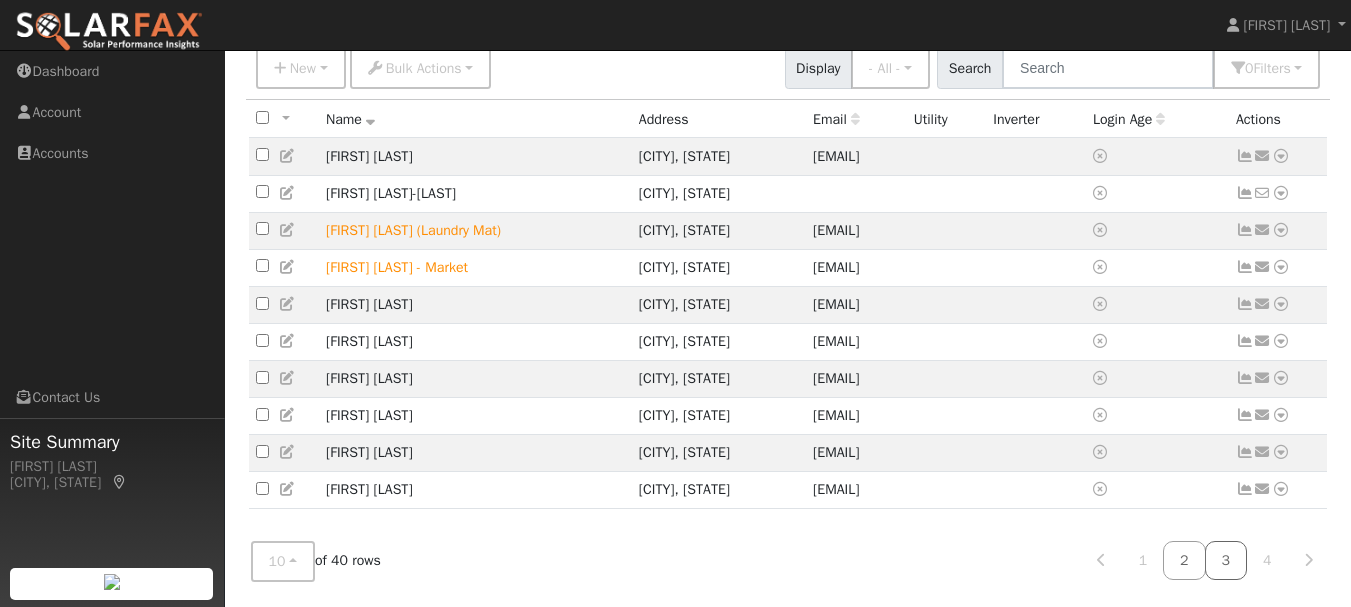 click on "3" at bounding box center [1226, 560] 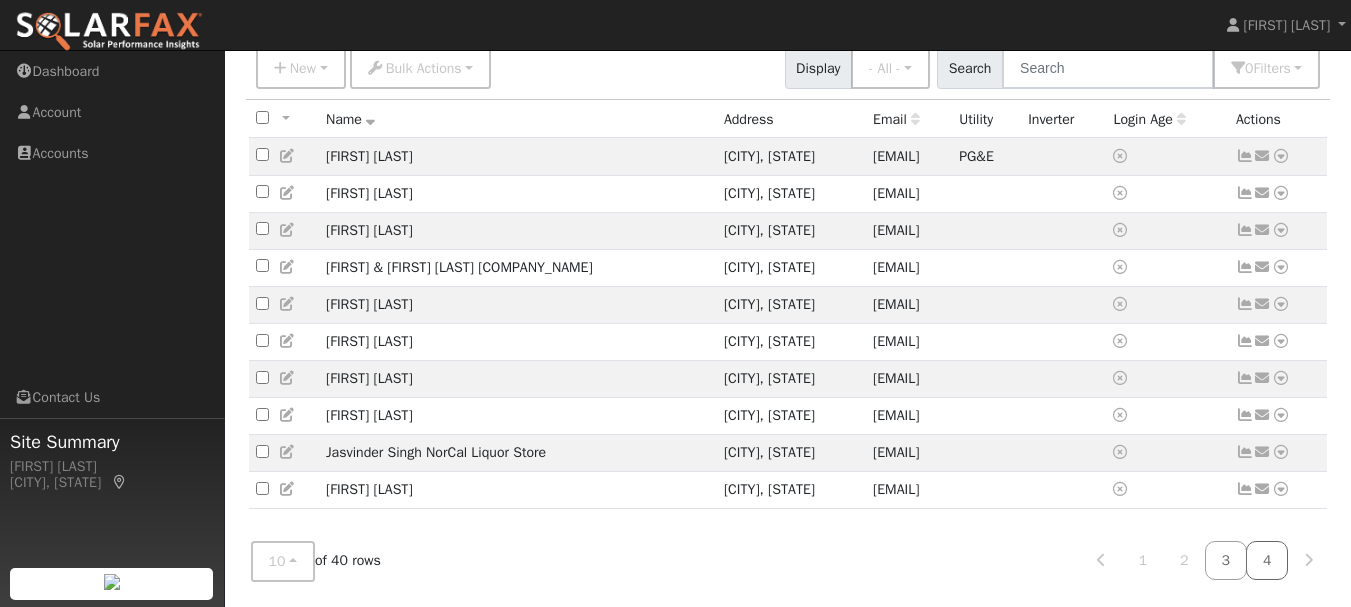 click on "4" at bounding box center (1267, 560) 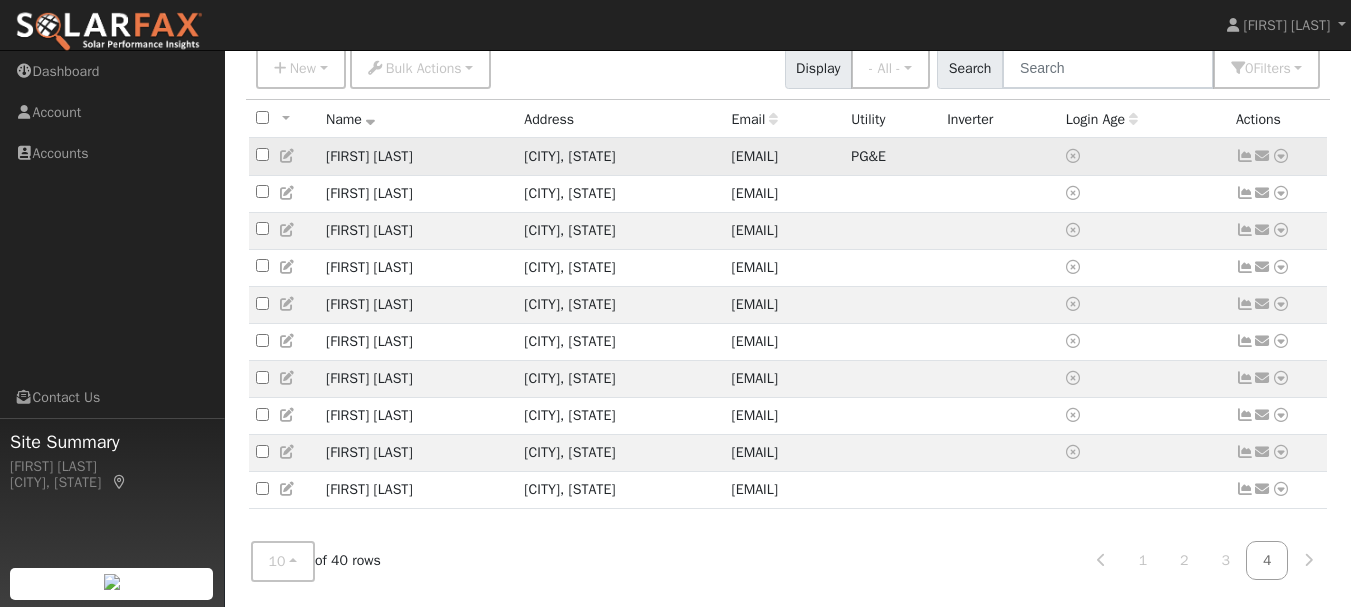 click at bounding box center [1281, 156] 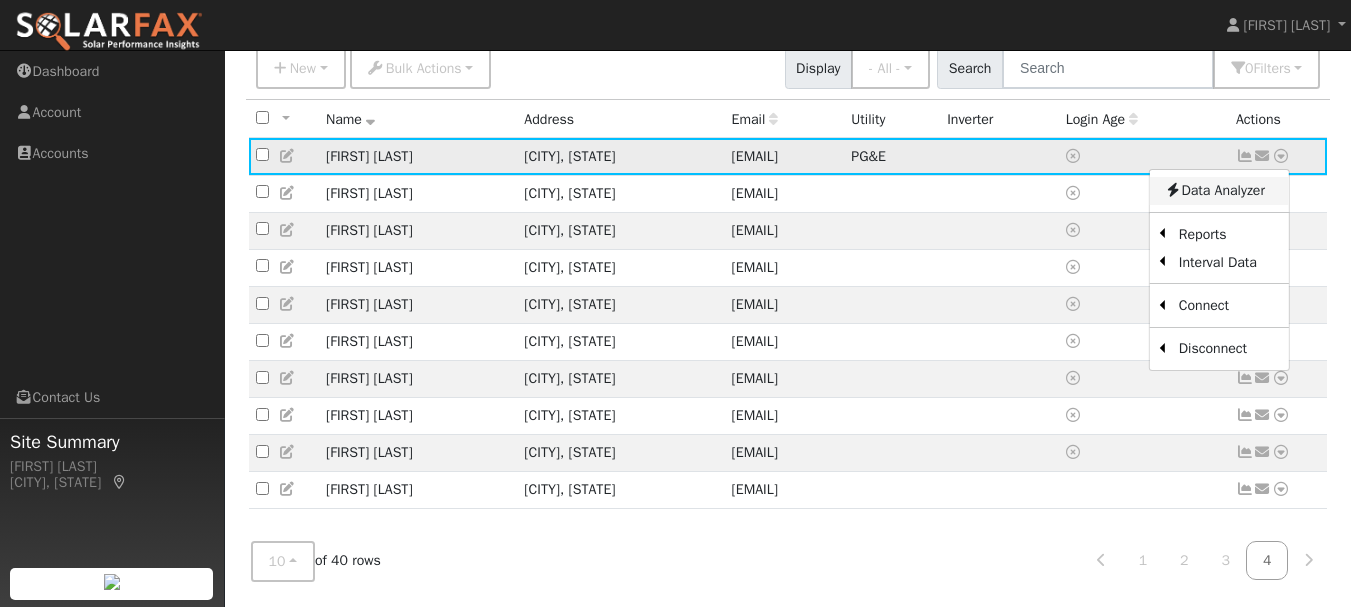 click on "Data Analyzer" at bounding box center [1219, 191] 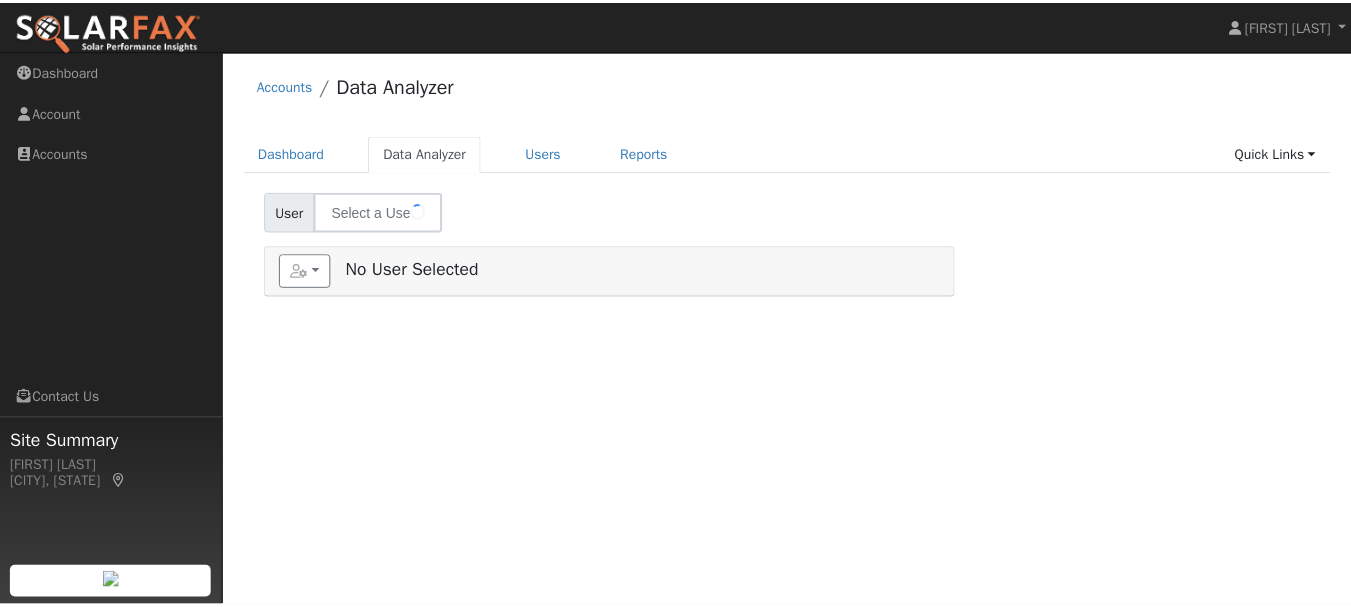 scroll, scrollTop: 0, scrollLeft: 0, axis: both 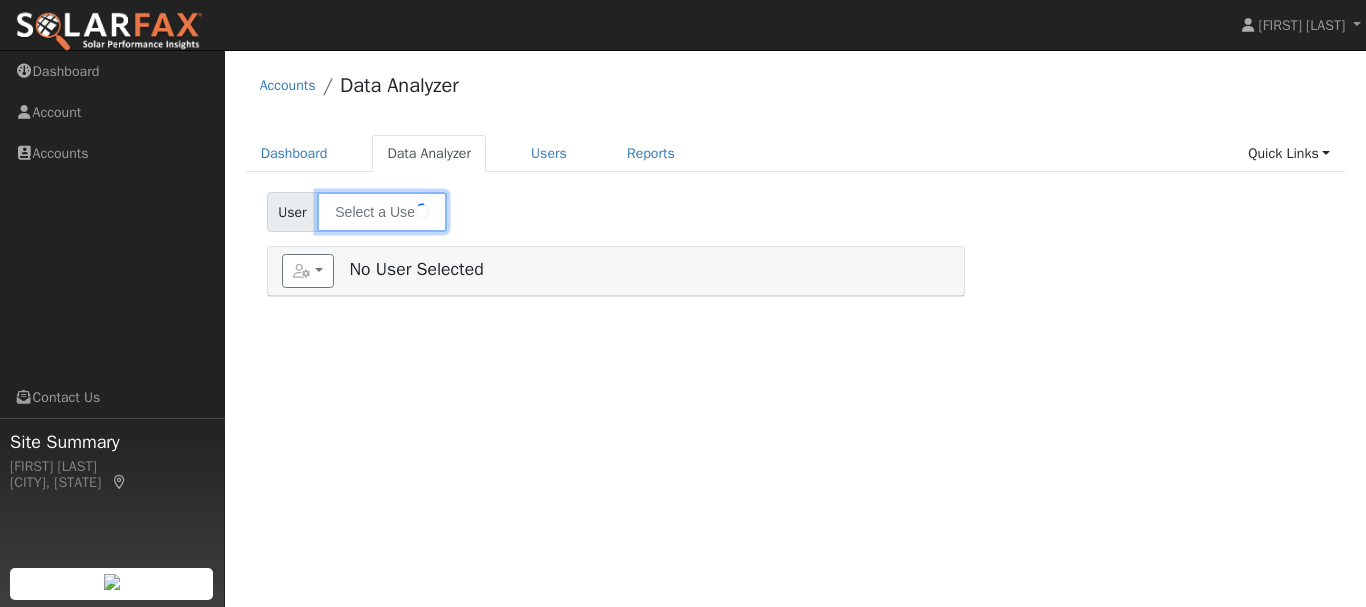 type on "[FIRST] [LAST]" 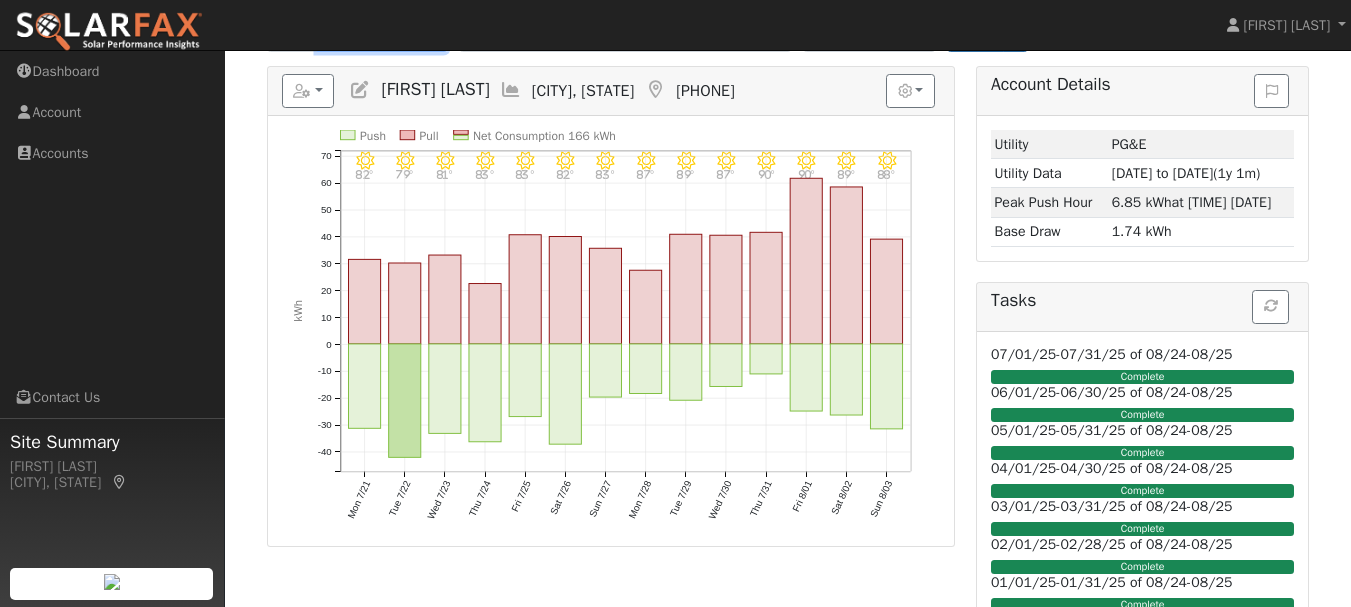 scroll, scrollTop: 157, scrollLeft: 0, axis: vertical 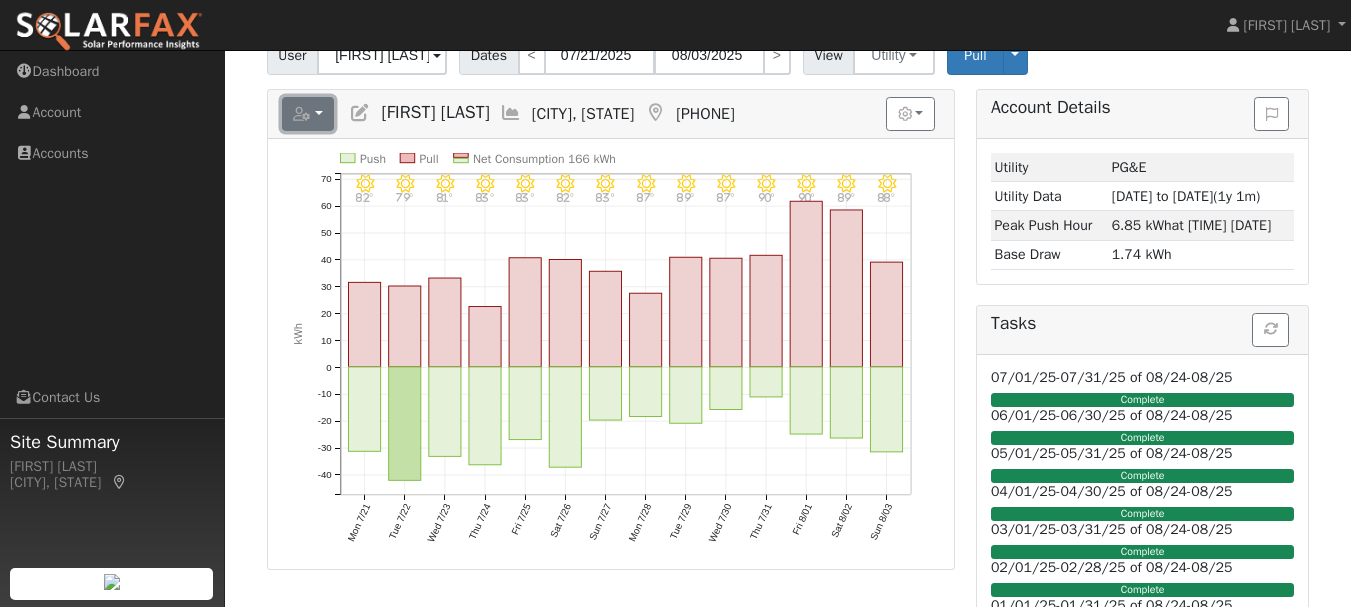 click at bounding box center [308, 114] 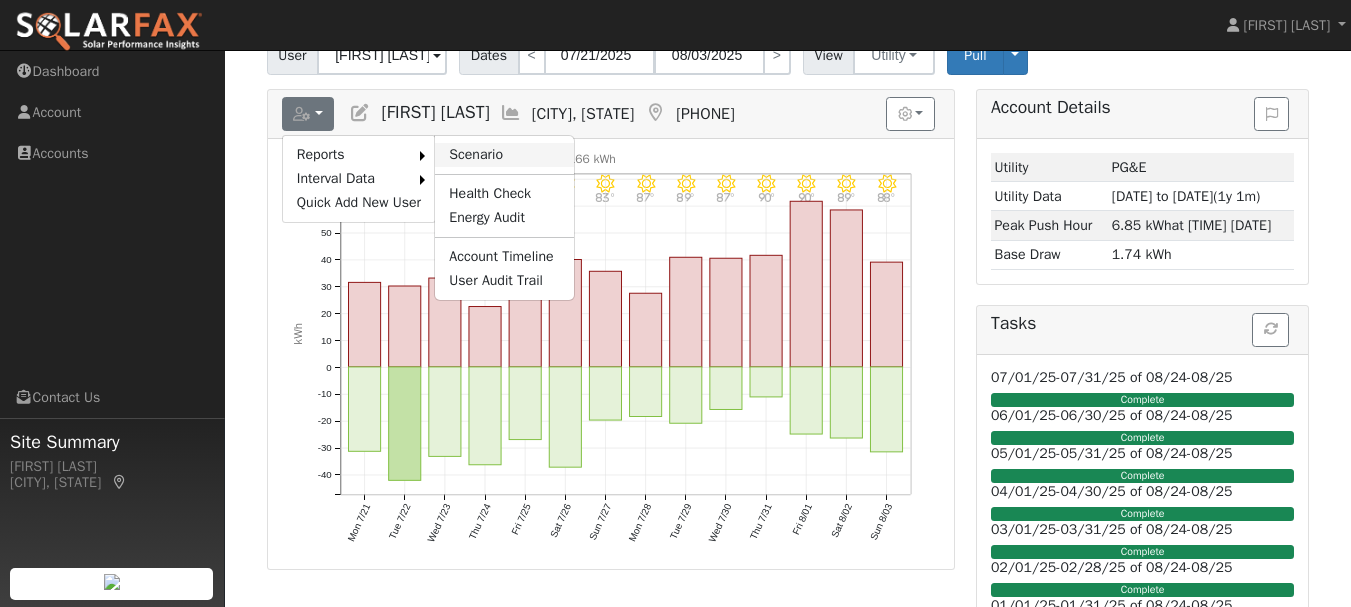 click on "Scenario" at bounding box center [504, 155] 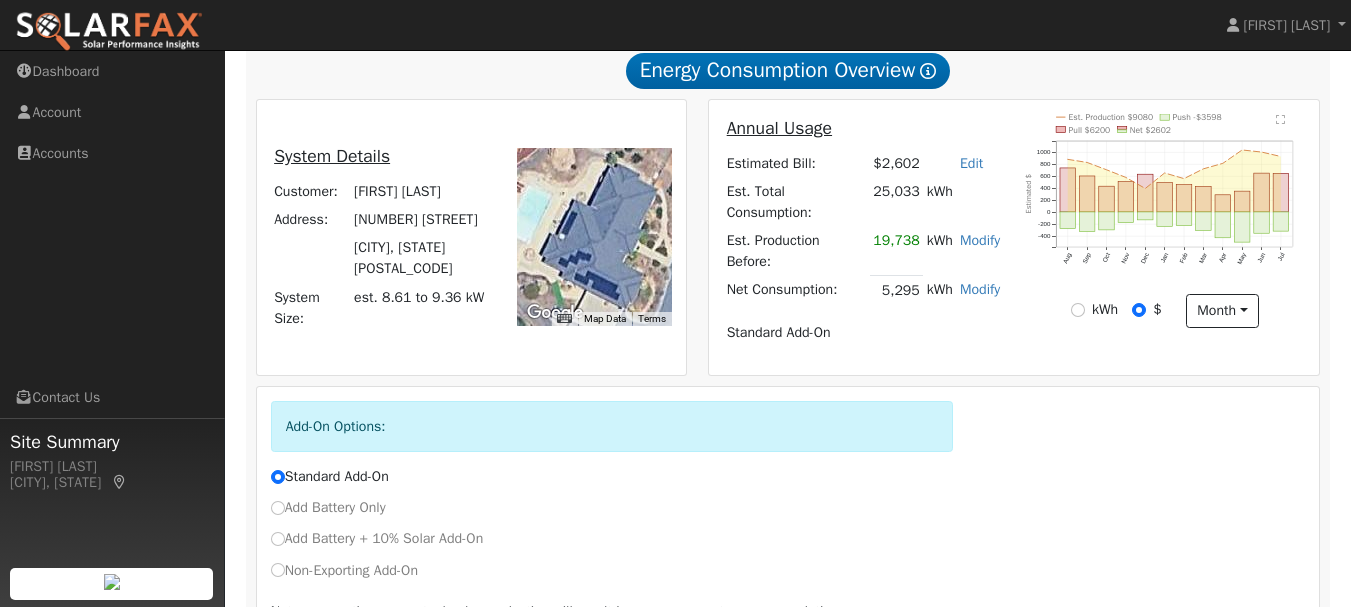 scroll, scrollTop: 480, scrollLeft: 0, axis: vertical 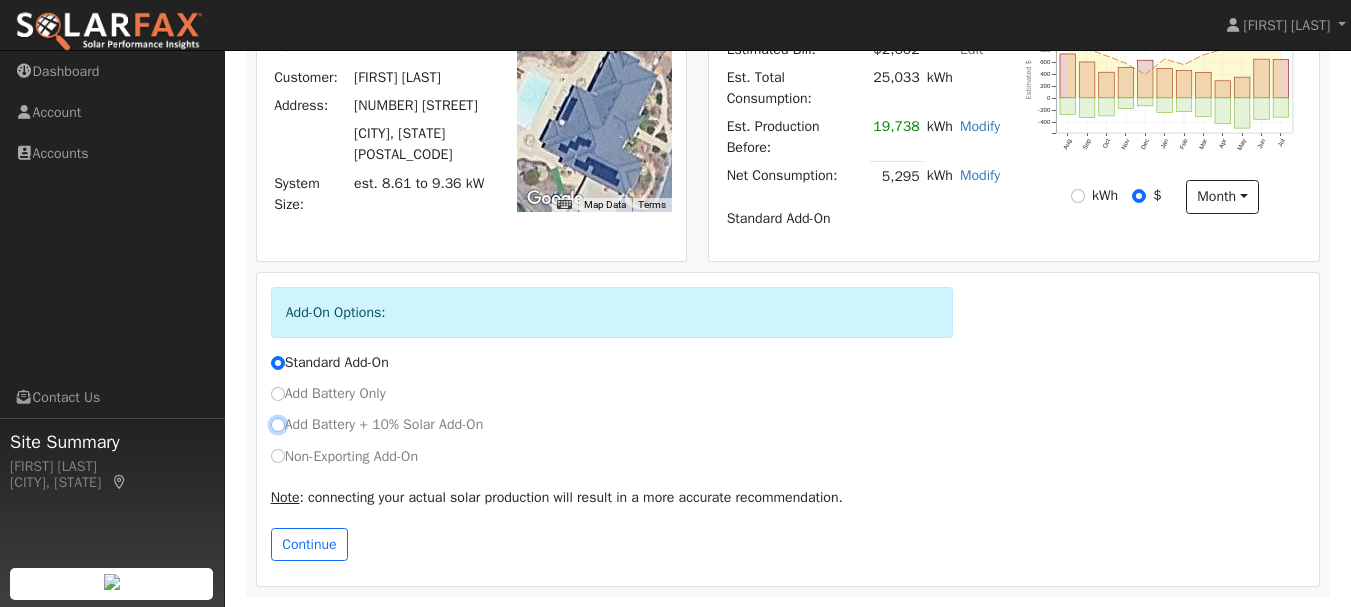click on "Add Battery + 10% Solar Add-On" at bounding box center [278, 425] 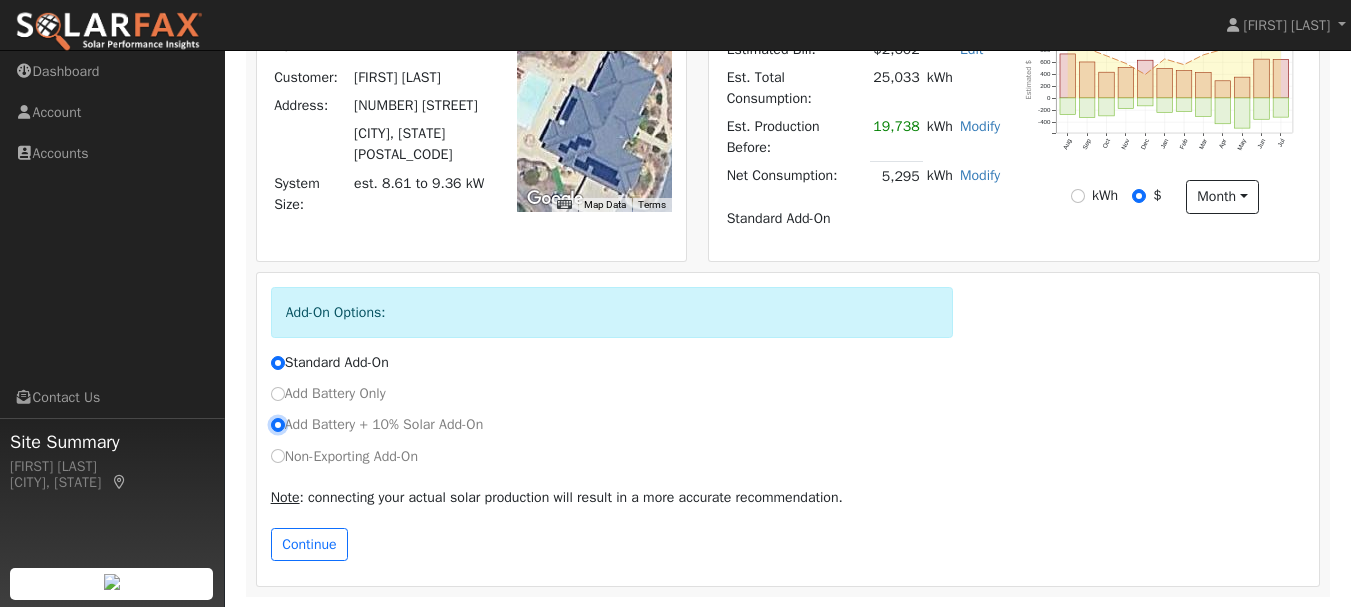 radio on "true" 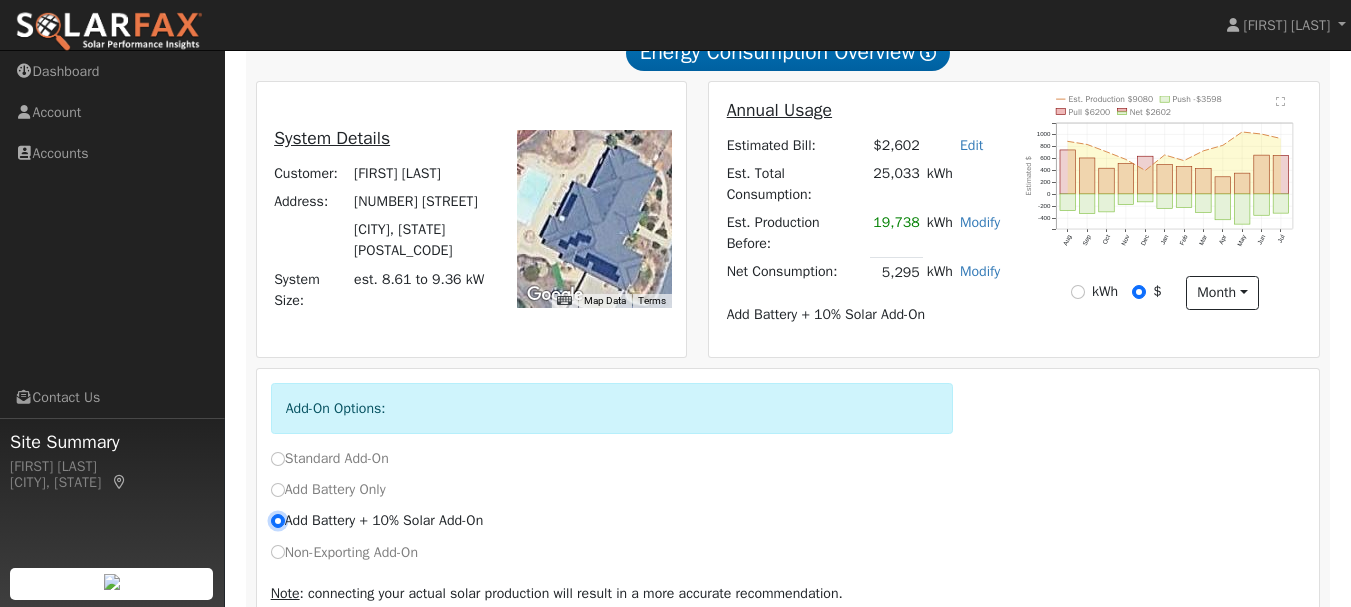 scroll, scrollTop: 480, scrollLeft: 0, axis: vertical 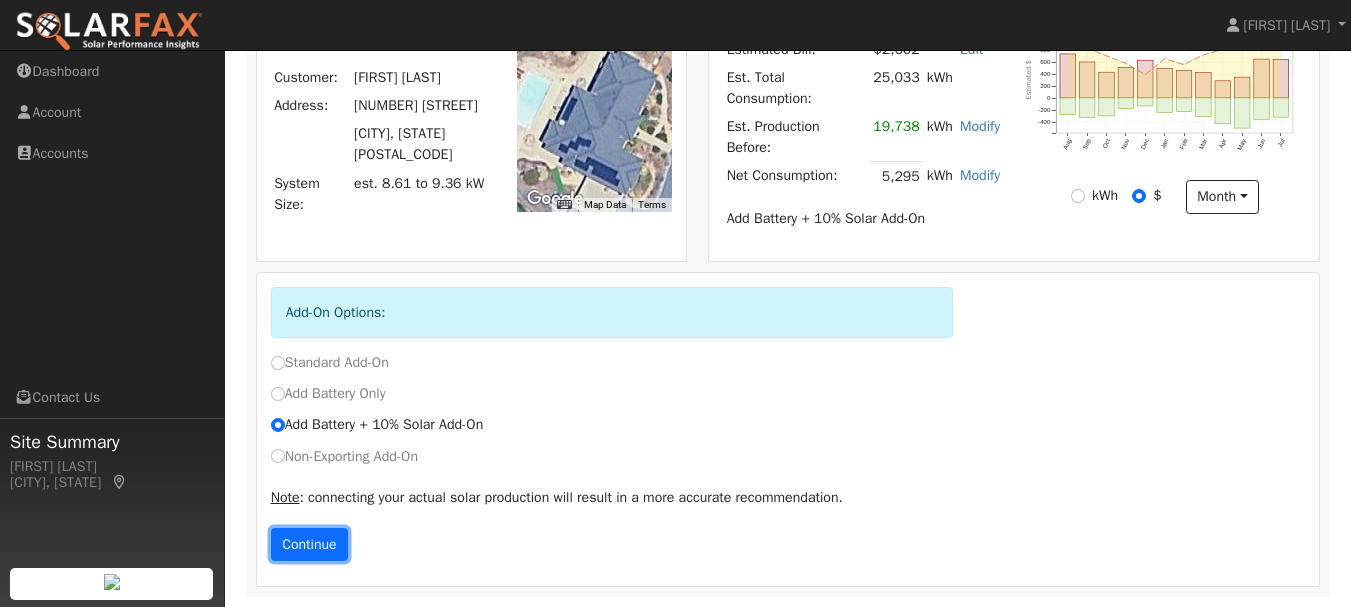 click on "Continue" at bounding box center [310, 545] 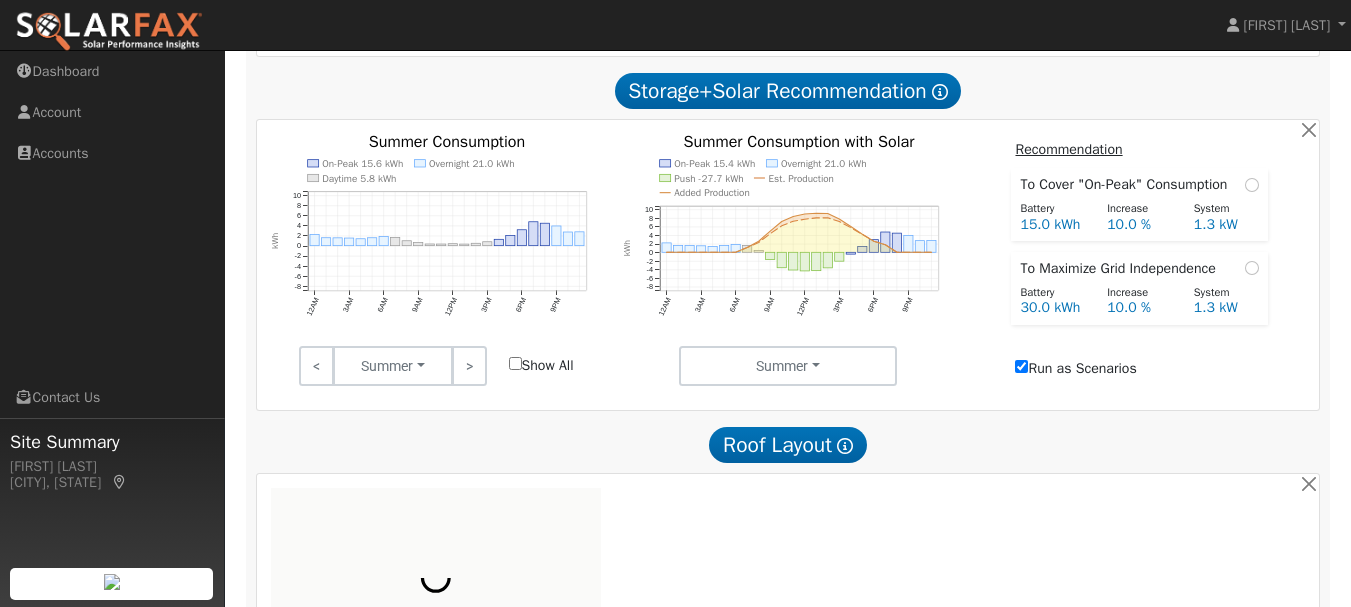scroll, scrollTop: 927, scrollLeft: 0, axis: vertical 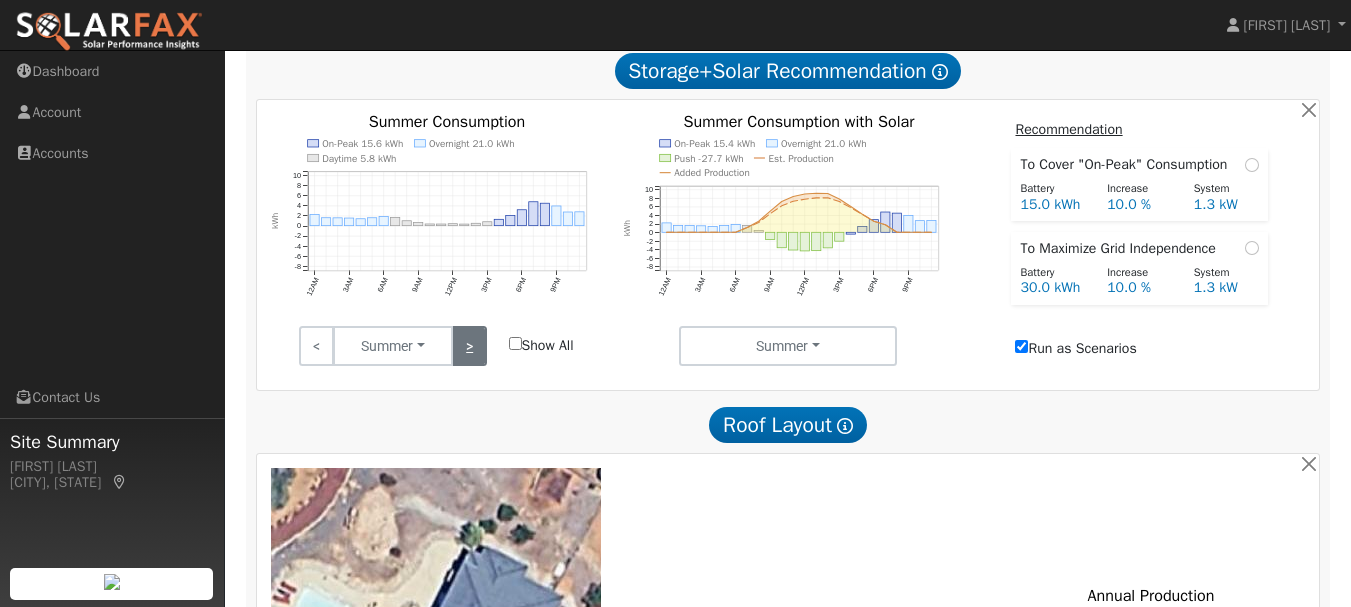 click on ">" at bounding box center [469, 346] 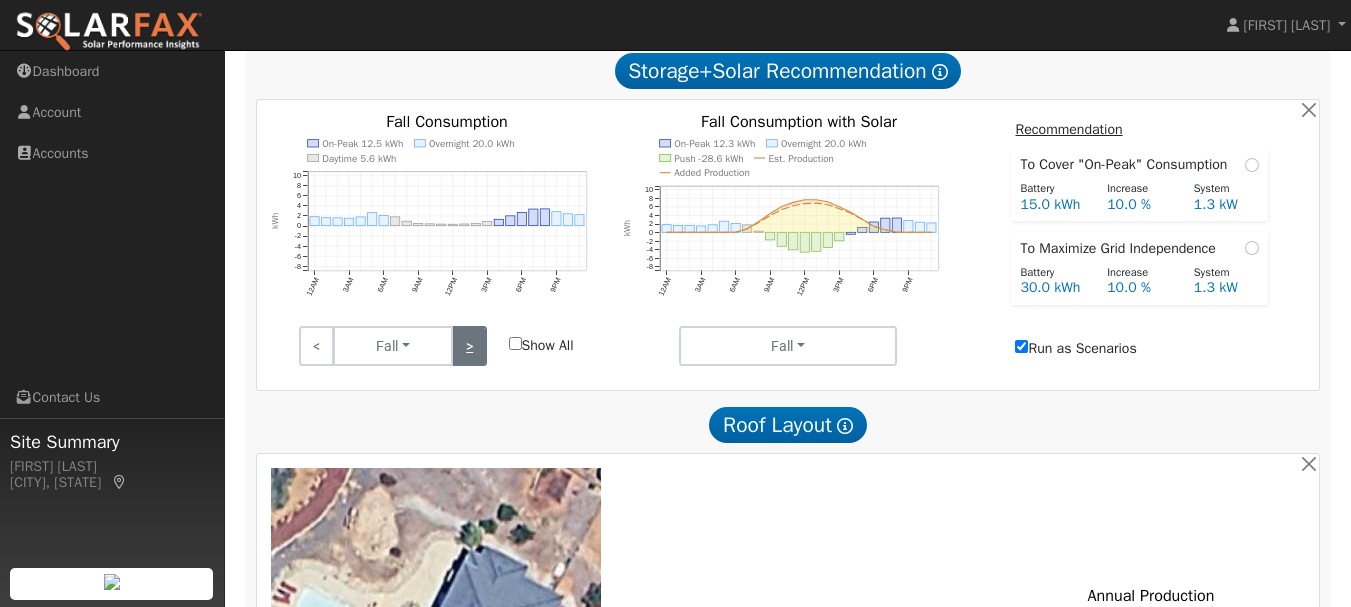 click on ">" at bounding box center (469, 346) 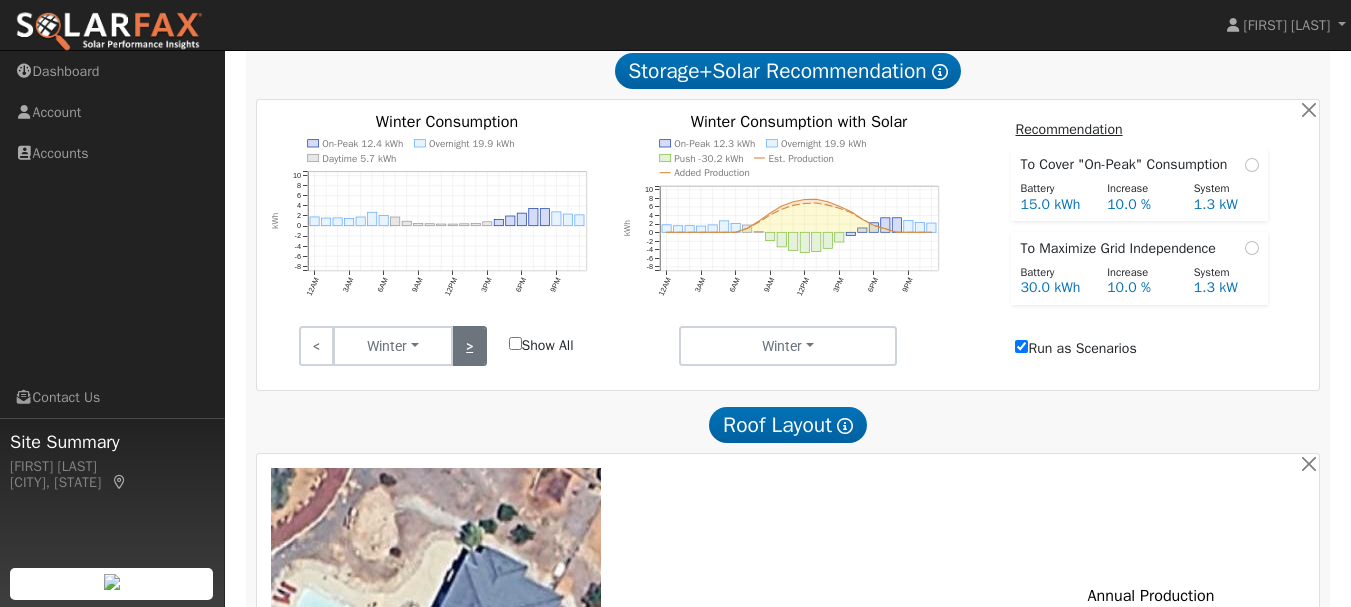 click on ">" at bounding box center [469, 346] 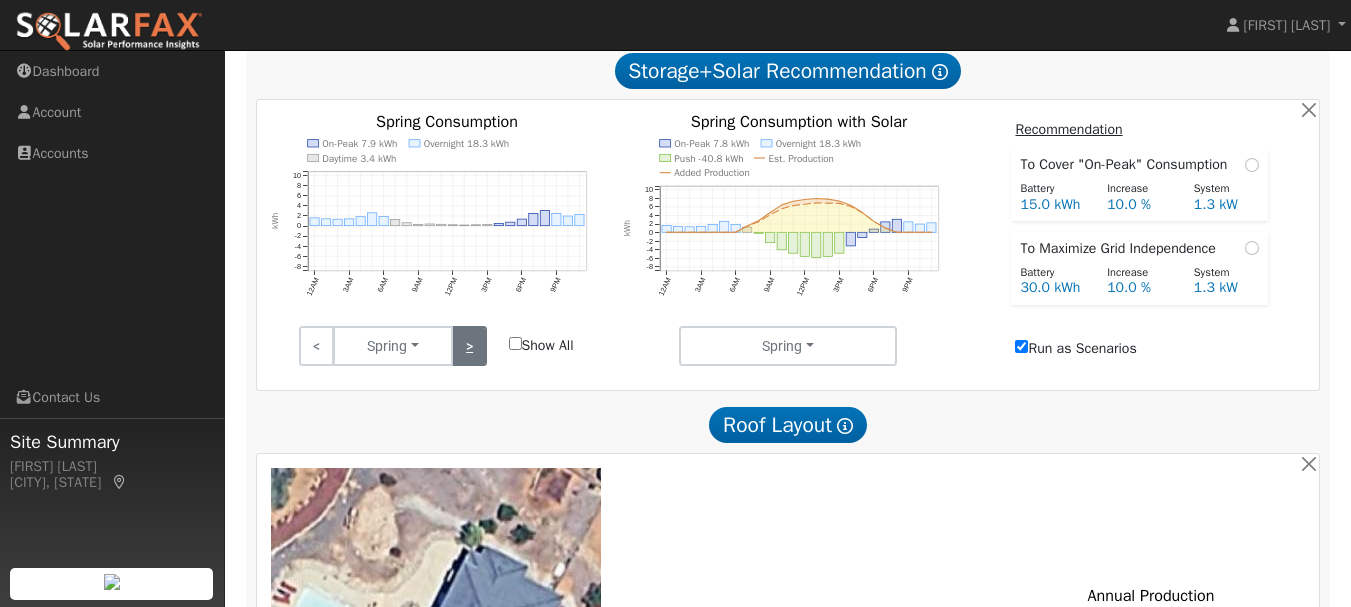 click on ">" at bounding box center (469, 346) 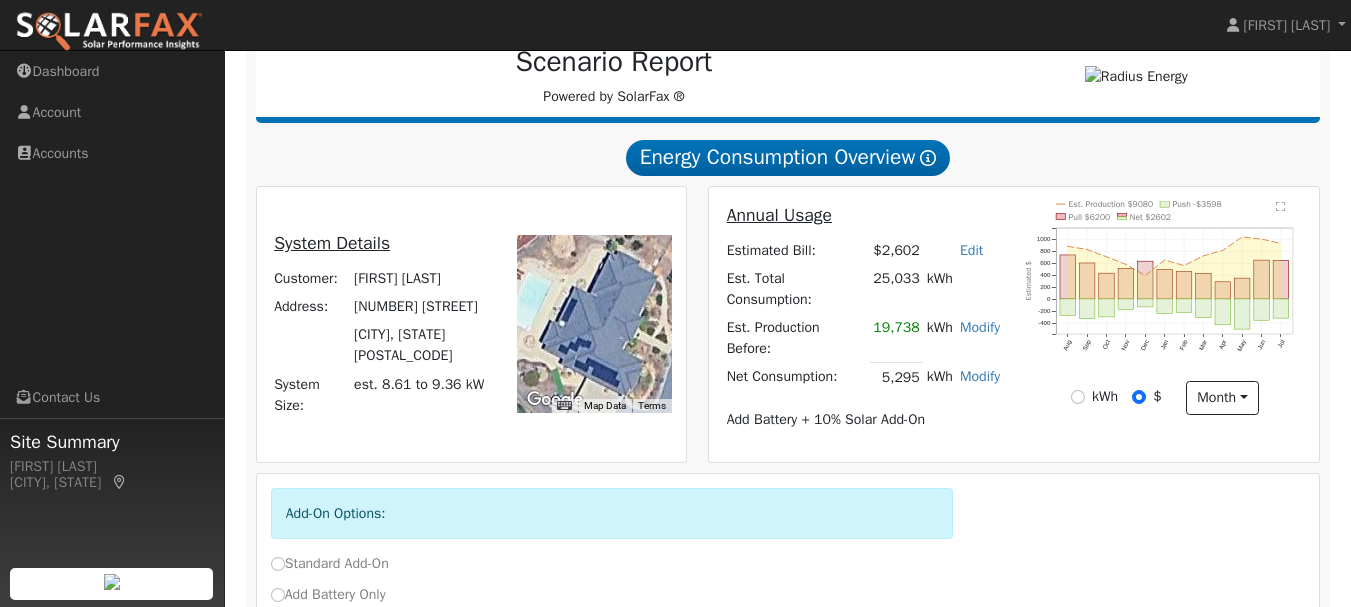 scroll, scrollTop: 268, scrollLeft: 0, axis: vertical 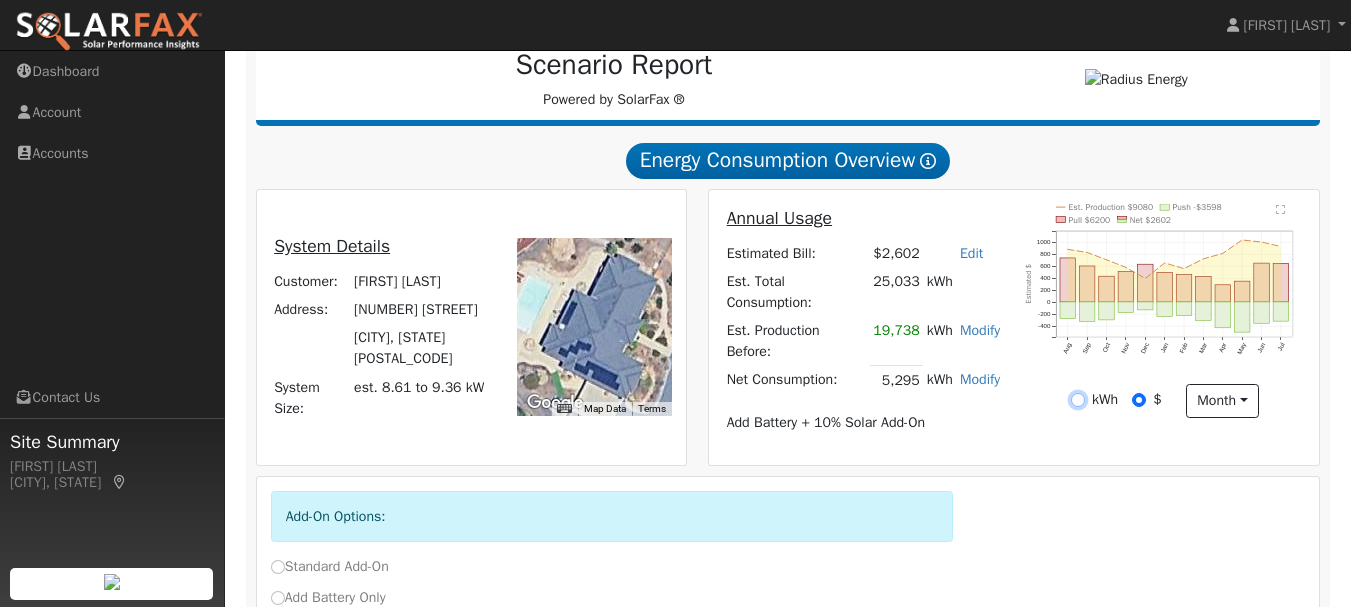 click on "kWh" at bounding box center [1078, 400] 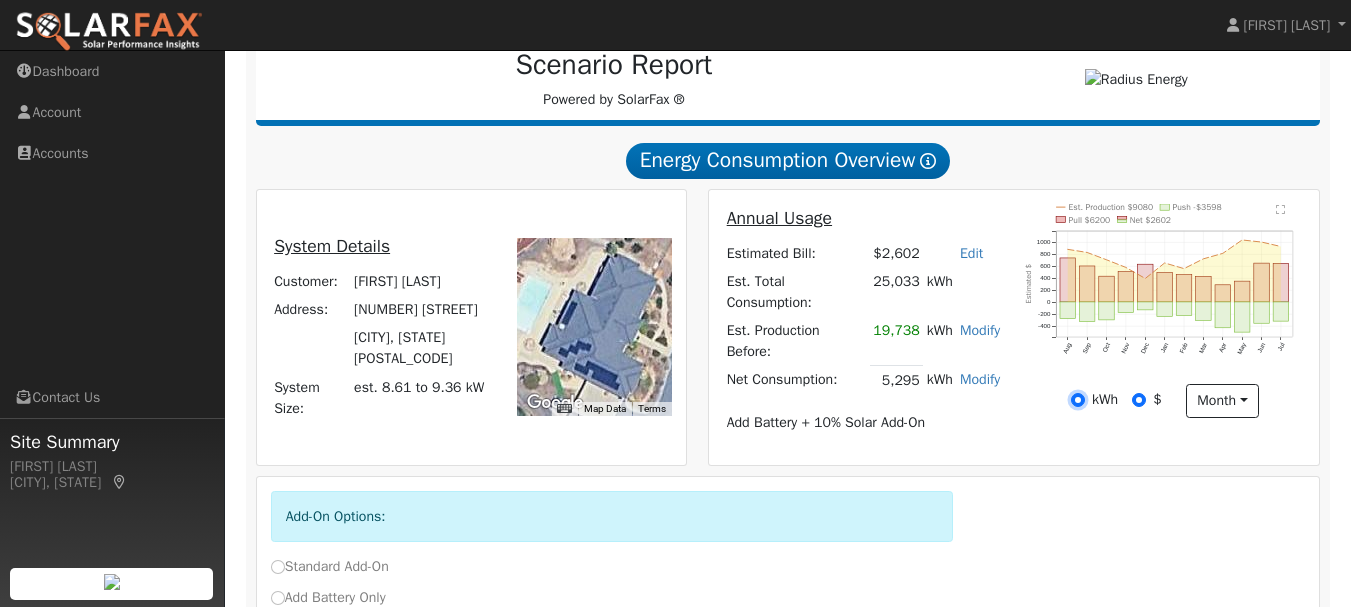 radio on "true" 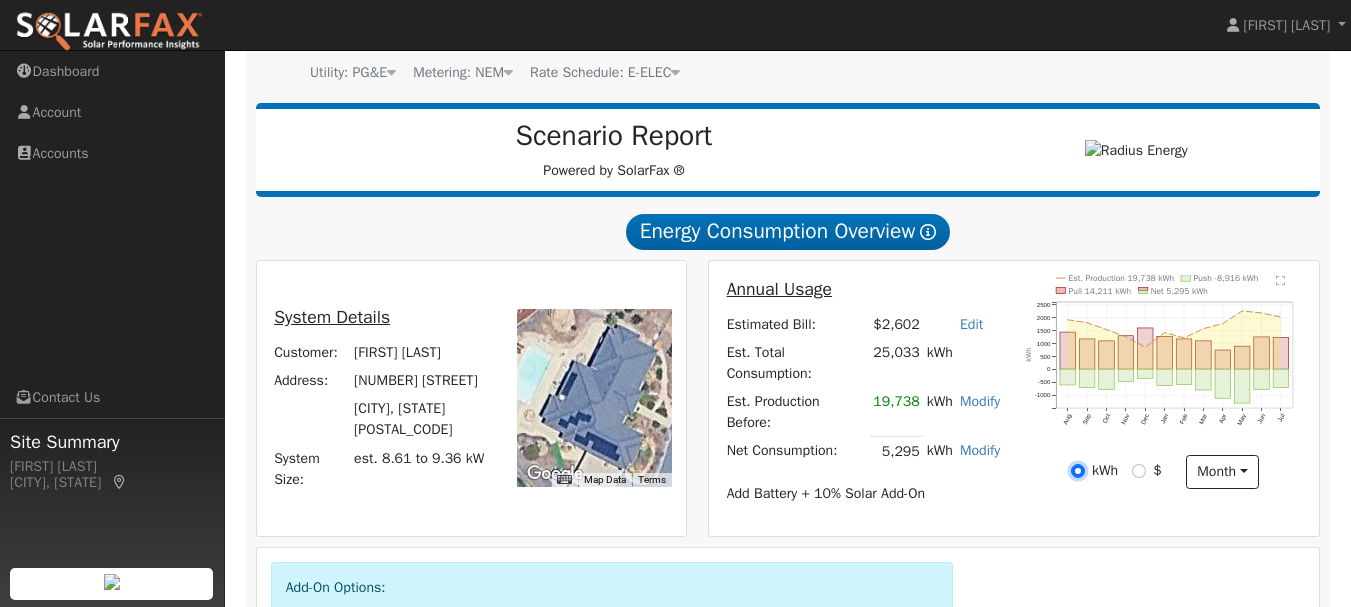 scroll, scrollTop: 203, scrollLeft: 0, axis: vertical 